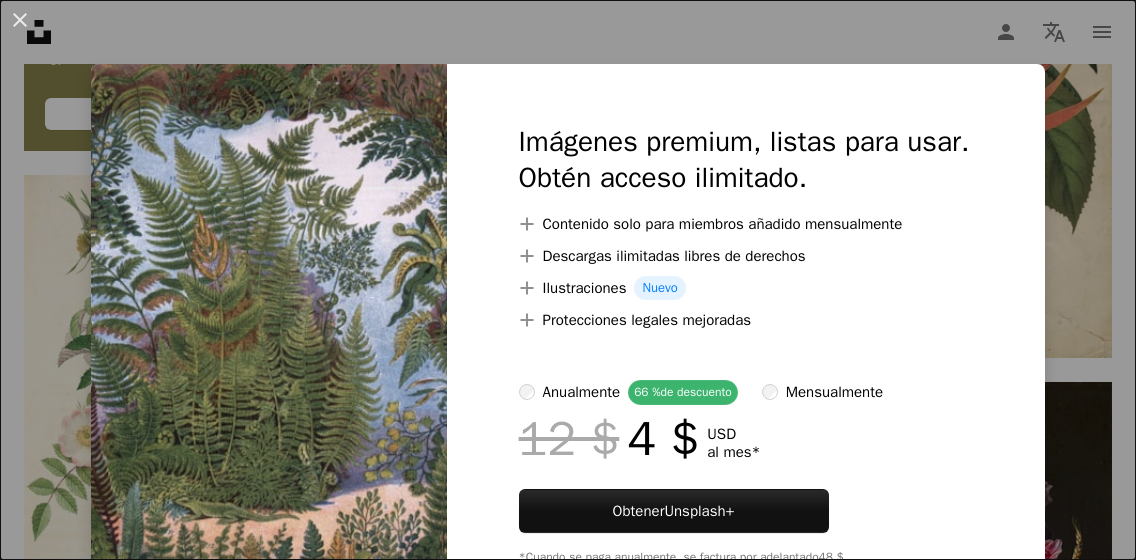 scroll, scrollTop: 6193, scrollLeft: 0, axis: vertical 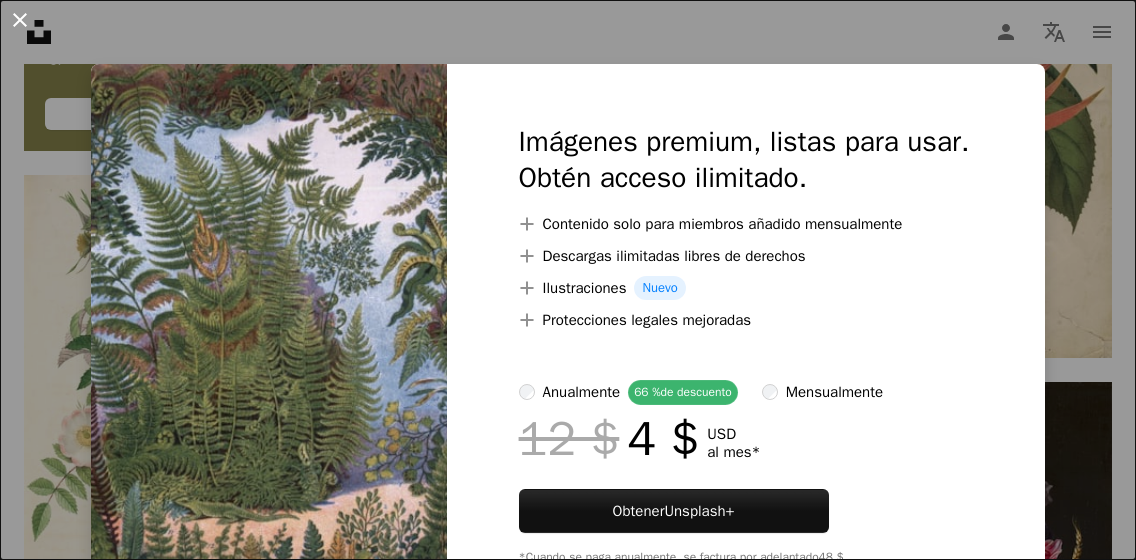 click on "An X shape" at bounding box center [20, 20] 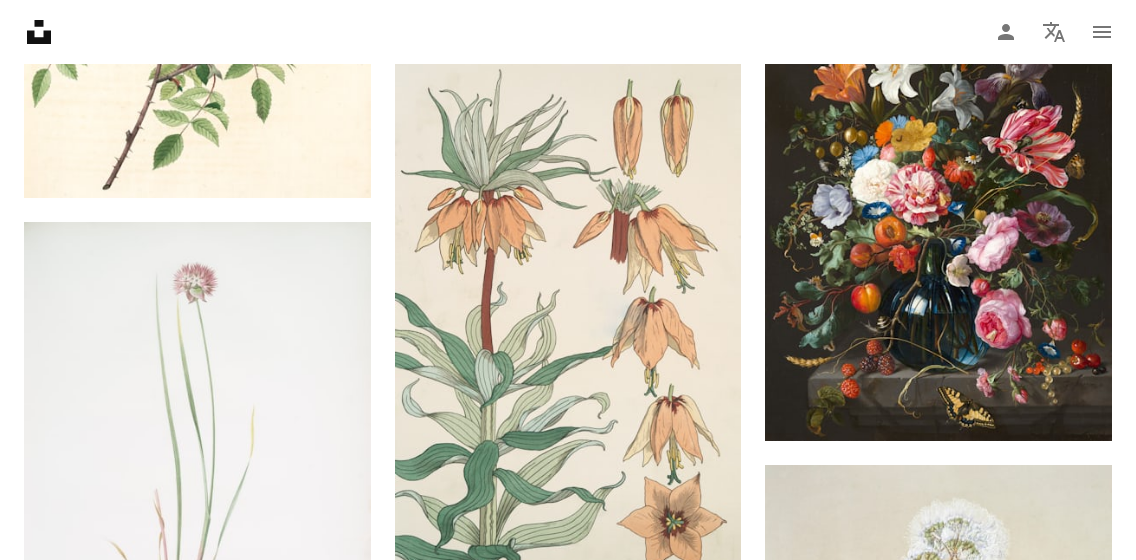 scroll, scrollTop: 6629, scrollLeft: 0, axis: vertical 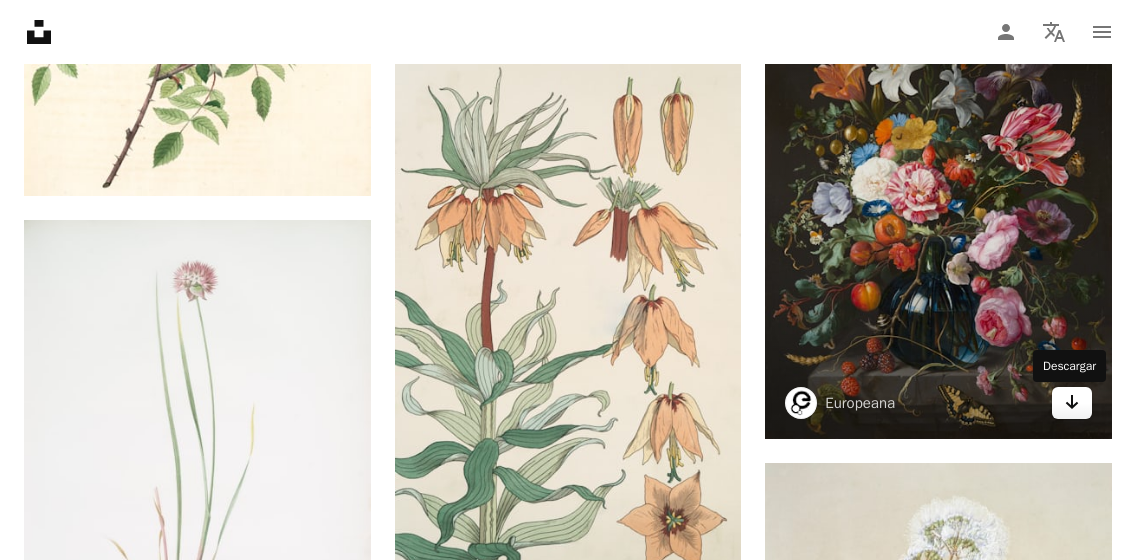 click on "Arrow pointing down" at bounding box center [1072, 403] 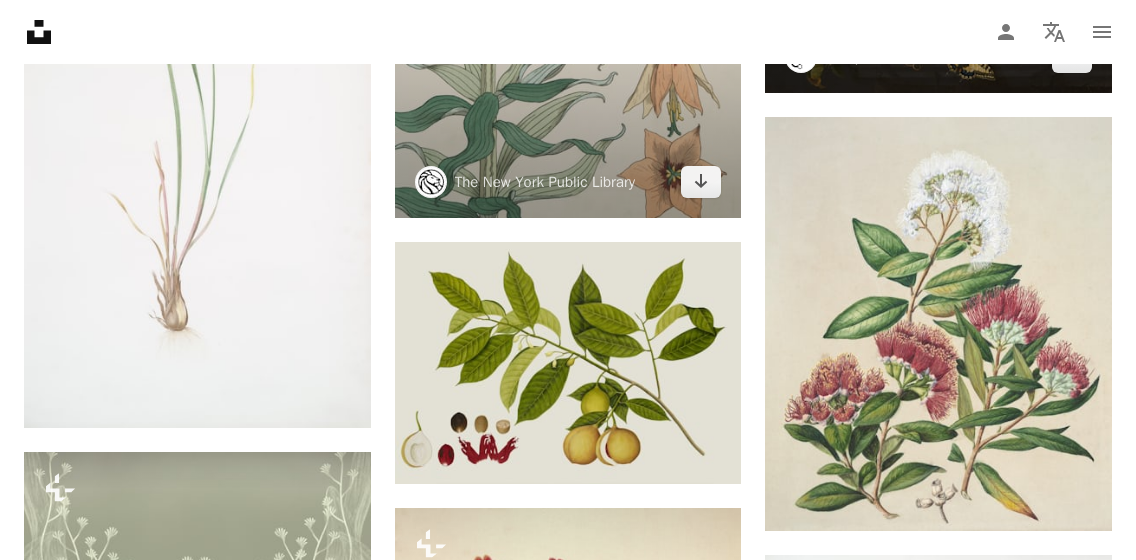 scroll, scrollTop: 7055, scrollLeft: 0, axis: vertical 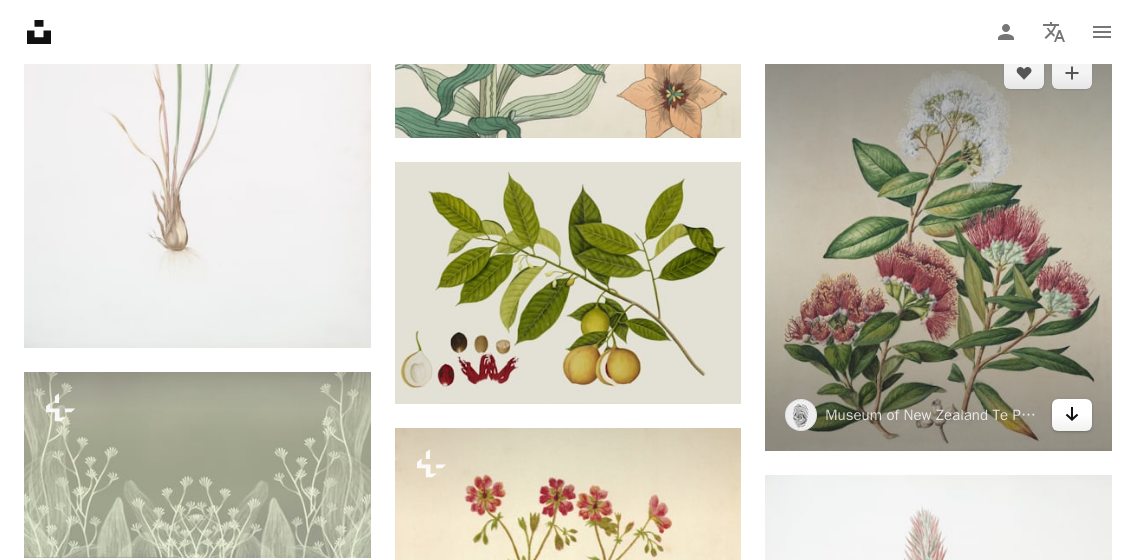 click on "Arrow pointing down" at bounding box center [1072, 415] 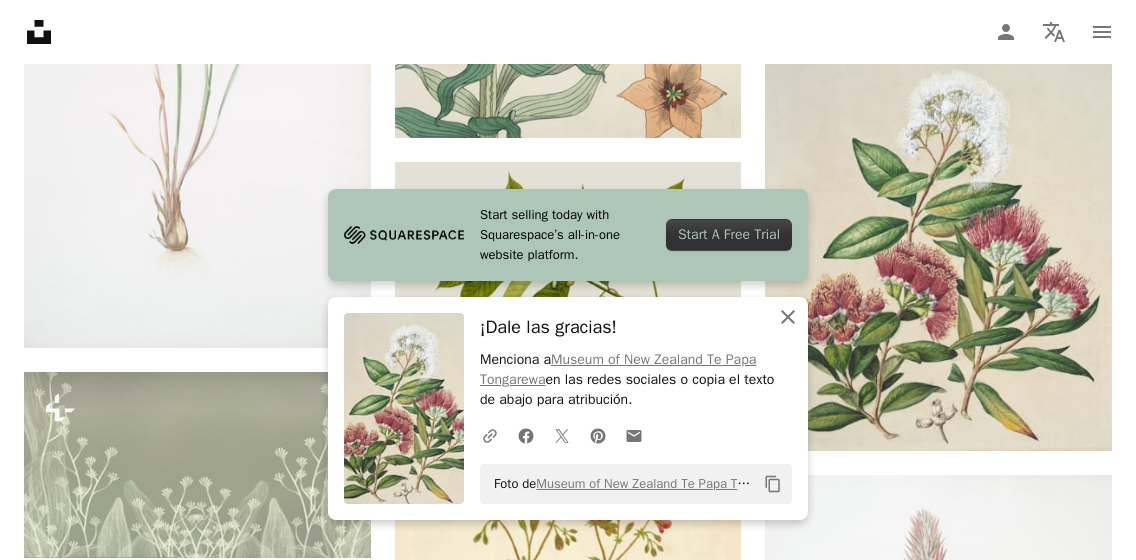 click 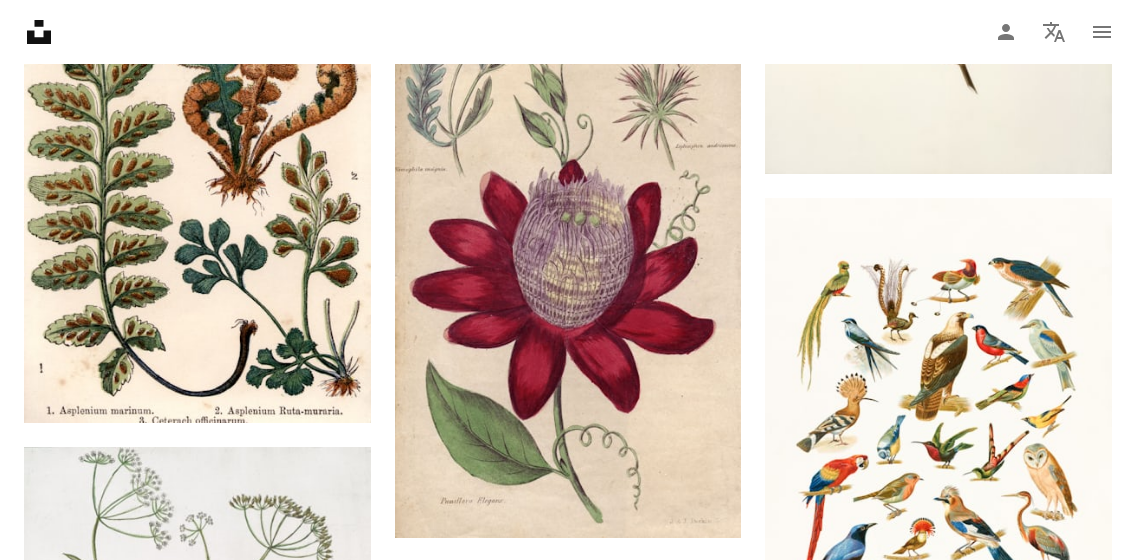 scroll, scrollTop: 9495, scrollLeft: 0, axis: vertical 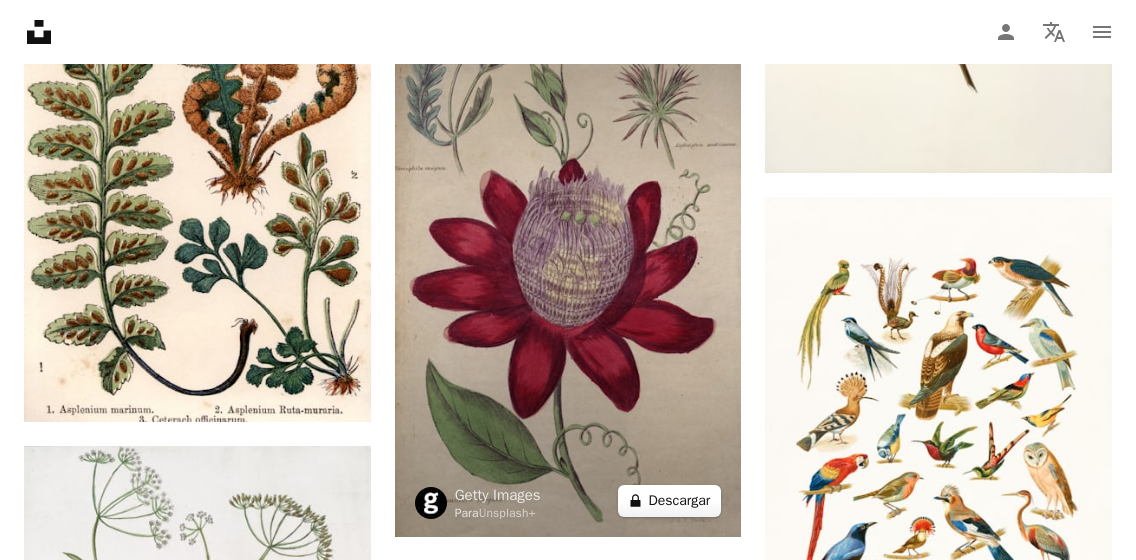 click on "A lock Descargar" at bounding box center [670, 501] 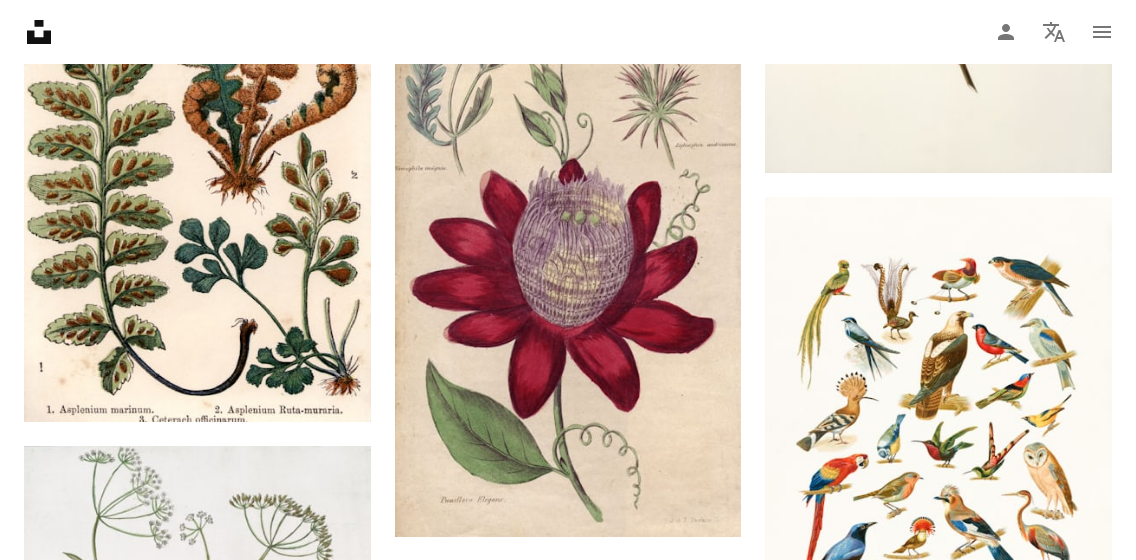 click on "An X shape Imágenes premium, listas para usar. Obtén acceso ilimitado. A plus sign Contenido solo para miembros añadido mensualmente A plus sign Descargas ilimitadas libres de derechos A plus sign Ilustraciones  Nuevo A plus sign Protecciones legales mejoradas anualmente 66 %  de descuento mensualmente 12 $   4 $ USD al mes * Obtener  Unsplash+ *Cuando se paga anualmente, se factura por adelantado  48 $ Más los impuestos aplicables. Se renueva automáticamente. Cancela cuando quieras." at bounding box center [568, 2997] 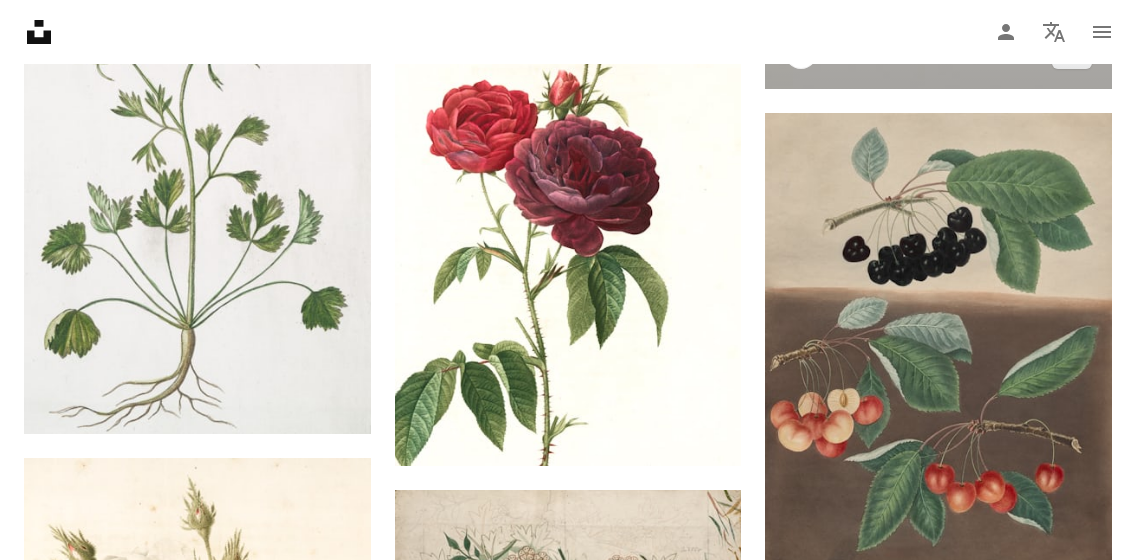 scroll, scrollTop: 10077, scrollLeft: 0, axis: vertical 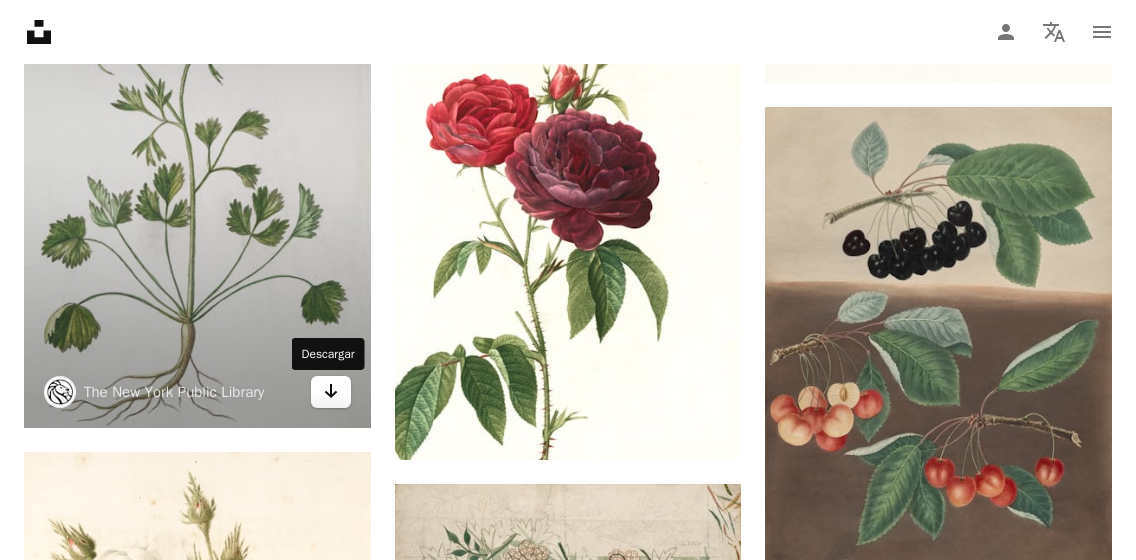 click on "Arrow pointing down" 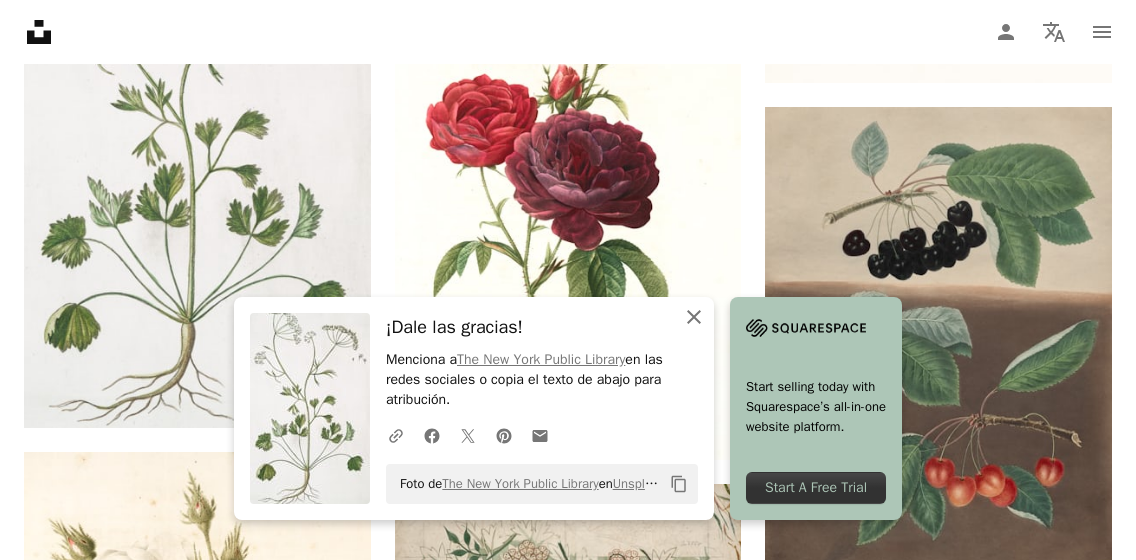 click on "An X shape" 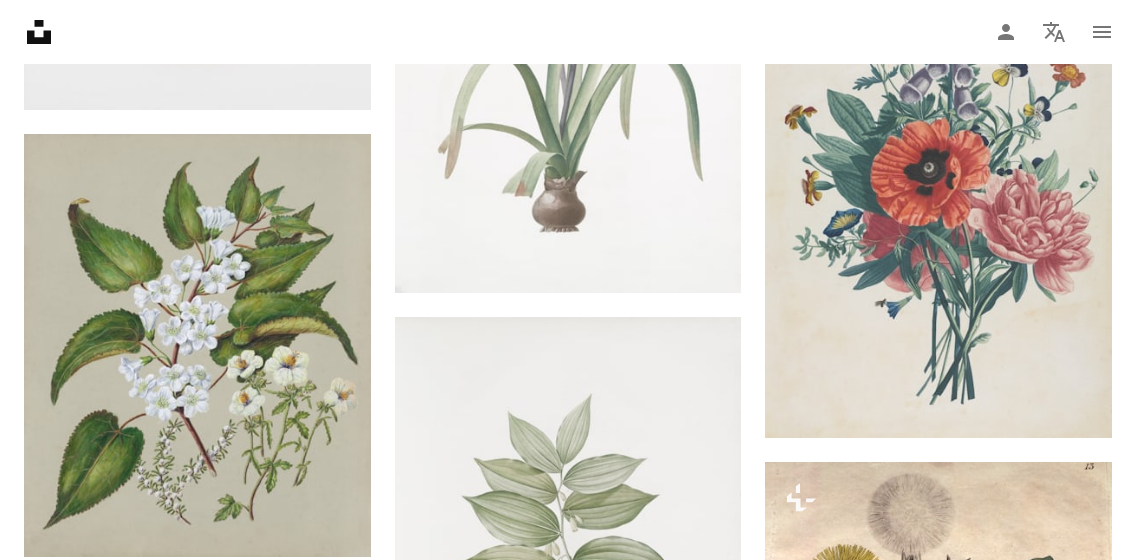 scroll, scrollTop: 13545, scrollLeft: 0, axis: vertical 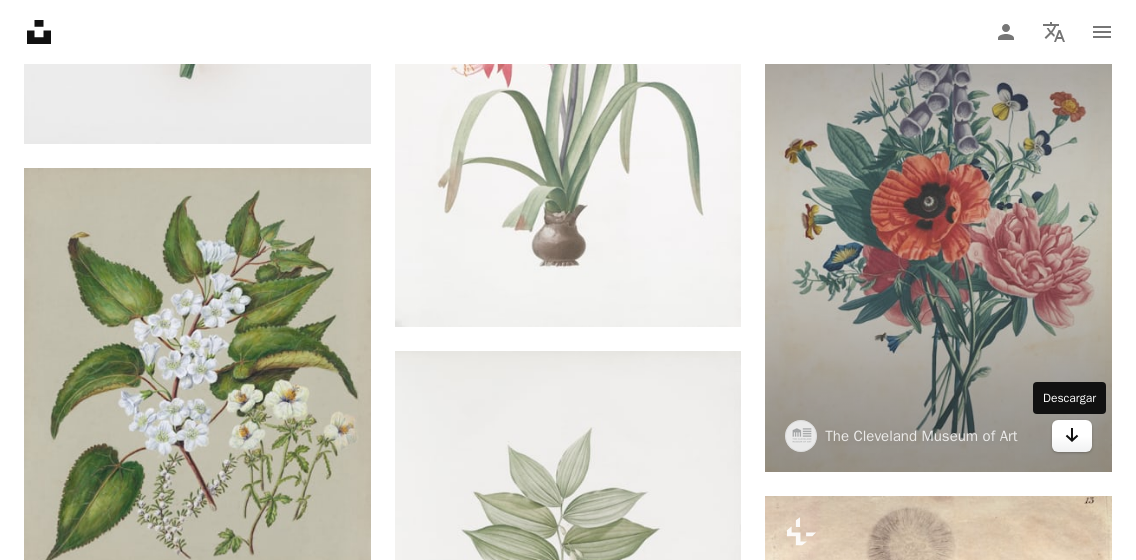 click on "Arrow pointing down" 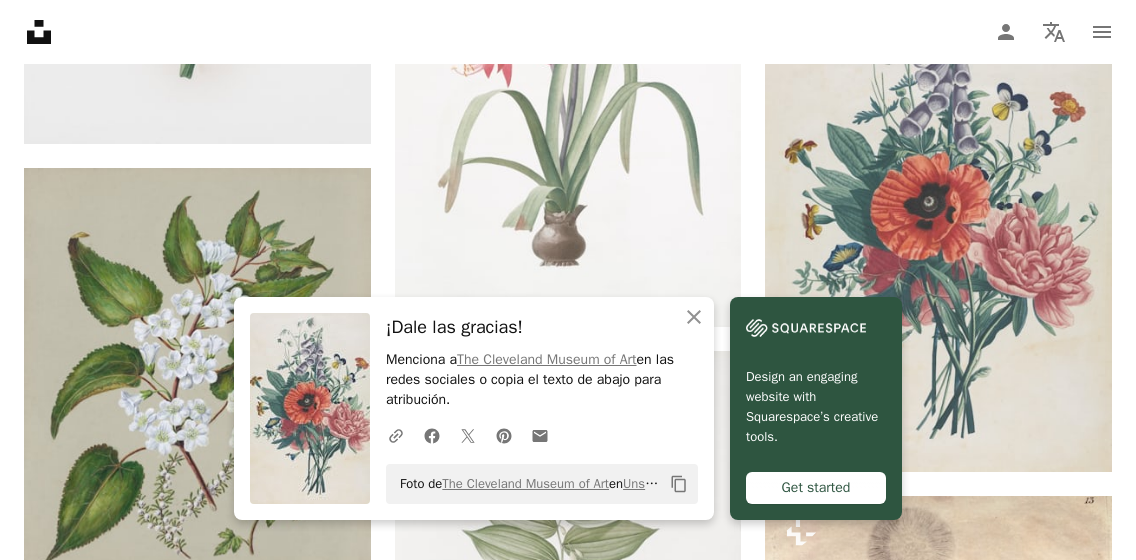 click on "An X shape Cerrar ¡Dale las gracias! Menciona a  The Cleveland Museum of Art  en las redes sociales o copia el texto de abajo para atribución. A URL sharing icon (chains) Facebook icon X (formerly Twitter) icon Pinterest icon An envelope Foto de  The Cleveland Museum of Art  en  Unsplash
Copy content" at bounding box center [474, 408] 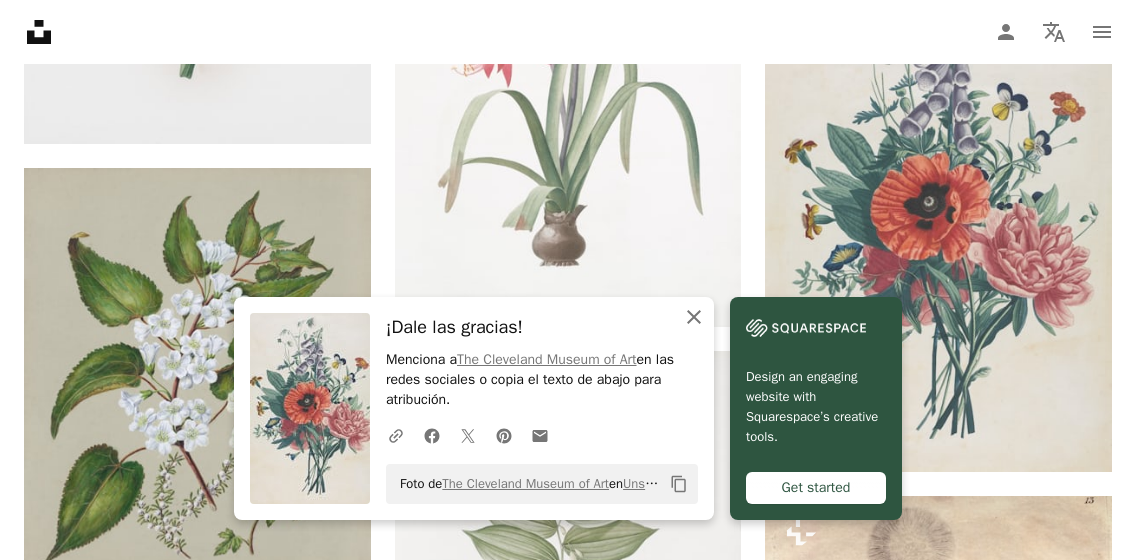click on "An X shape" 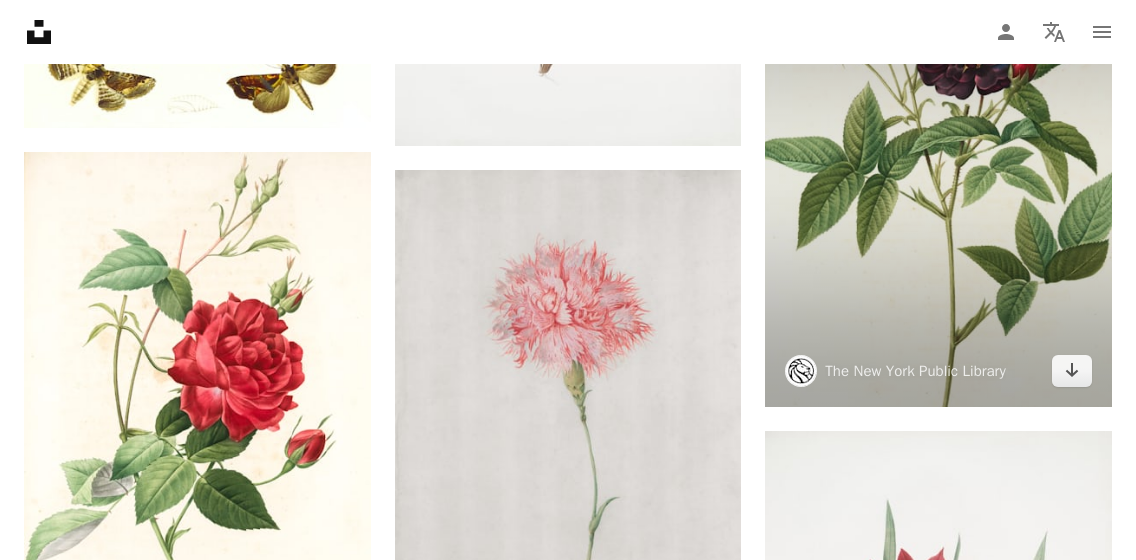 scroll, scrollTop: 15096, scrollLeft: 0, axis: vertical 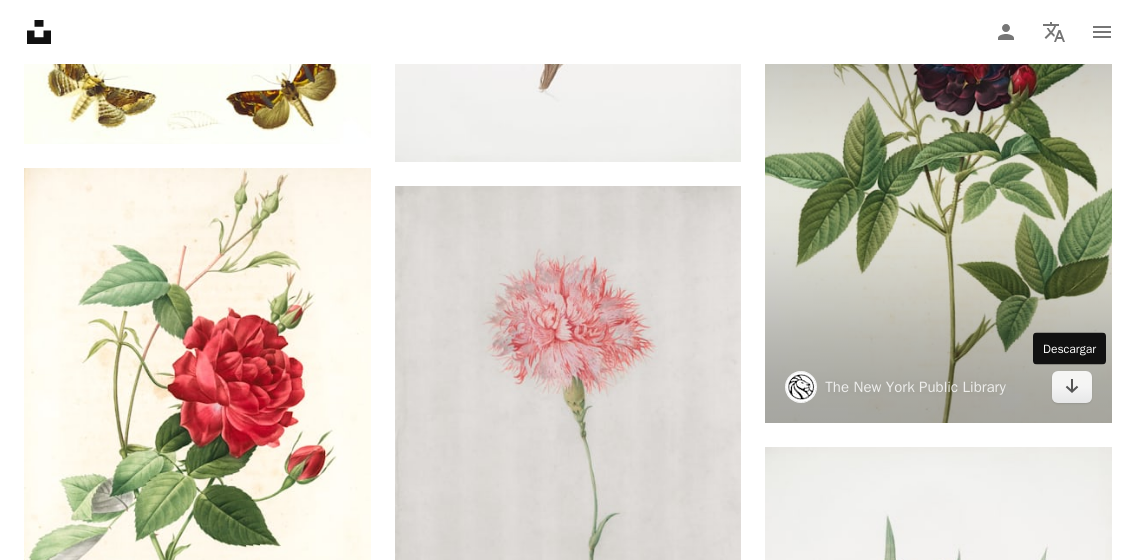 click on "Arrow pointing down" at bounding box center (1072, 387) 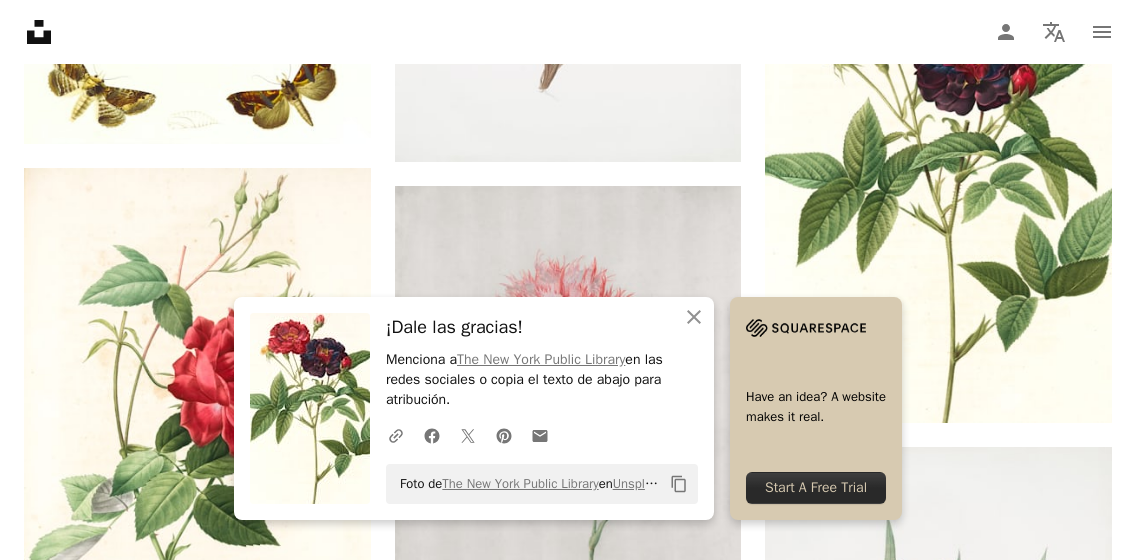 click on "Plus sign for Unsplash+ A heart A plus sign Getty Images Para  Unsplash+ A lock Descargar Plus sign for Unsplash+ A heart A plus sign Getty Images Para  Unsplash+ A lock Descargar Plus sign for Unsplash+ A heart A plus sign Getty Images Para  Unsplash+ A lock Descargar A heart A plus sign The New York Public Library Arrow pointing down A heart A plus sign The Cleveland Museum of Art Arrow pointing down A heart A plus sign The New York Public Library Arrow pointing down A heart A plus sign Boston Public Library Arrow pointing down A heart A plus sign Museum of New Zealand Te Papa Tongarewa Arrow pointing down A heart A plus sign The New York Public Library Arrow pointing down A heart A plus sign The New York Public Library Arrow pointing down –– ––– –––  –– ––– –  ––– –––  ––––  –   – –– –––  – – ––– –– –– –––– –– Squarespace: get projects, get paid Get Started A heart A plus sign The New York Public Library A heart" at bounding box center (568, -5277) 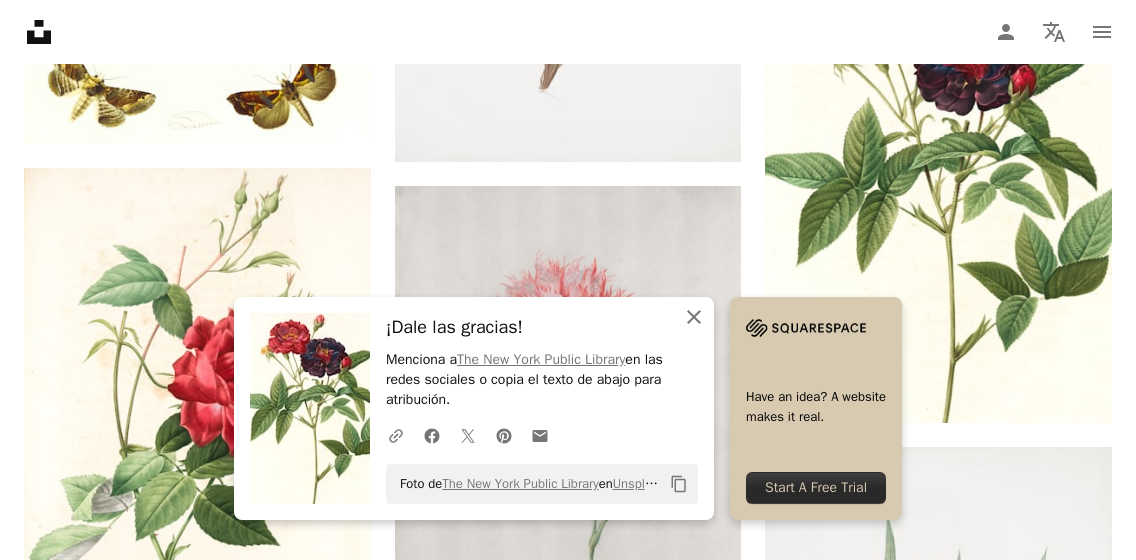 click 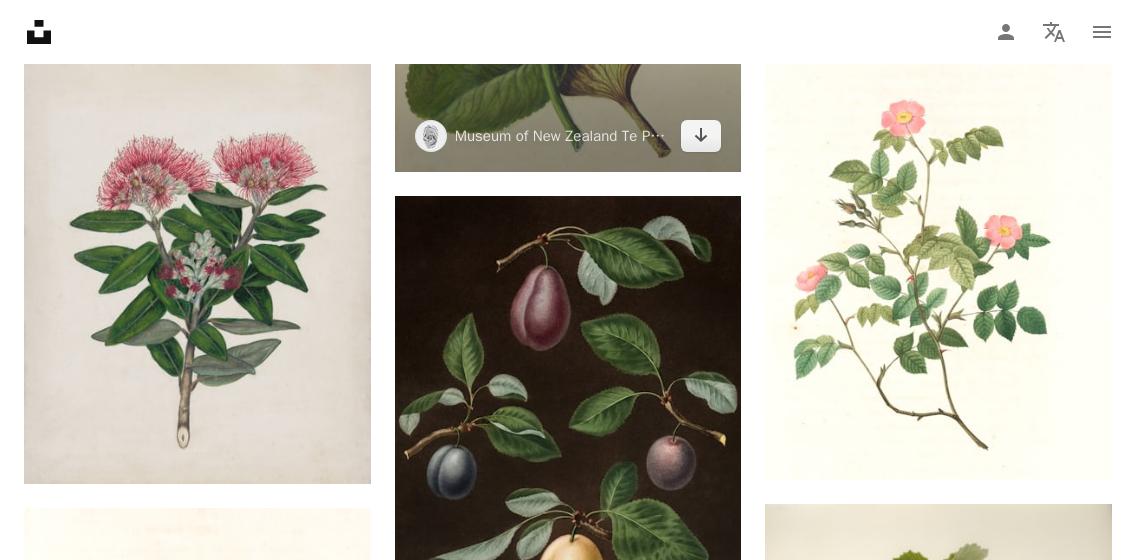 scroll, scrollTop: 18600, scrollLeft: 0, axis: vertical 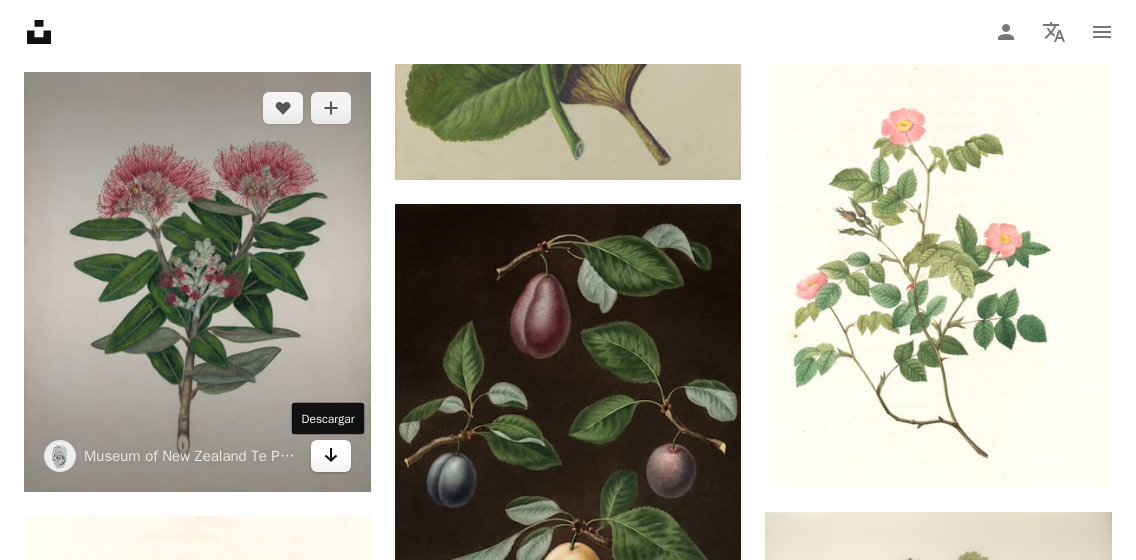 click on "Arrow pointing down" at bounding box center (331, 456) 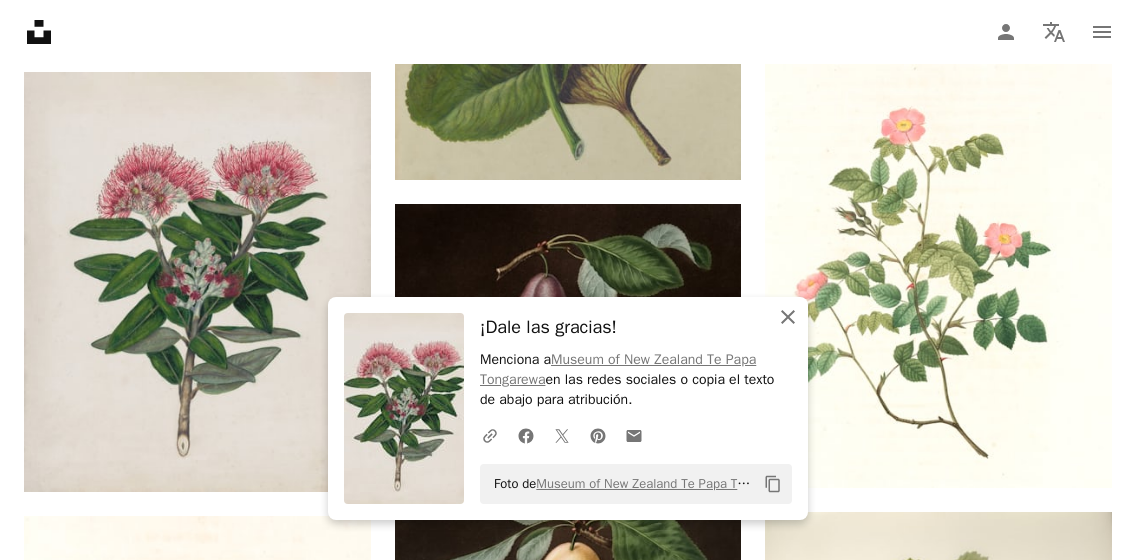 click on "An X shape" 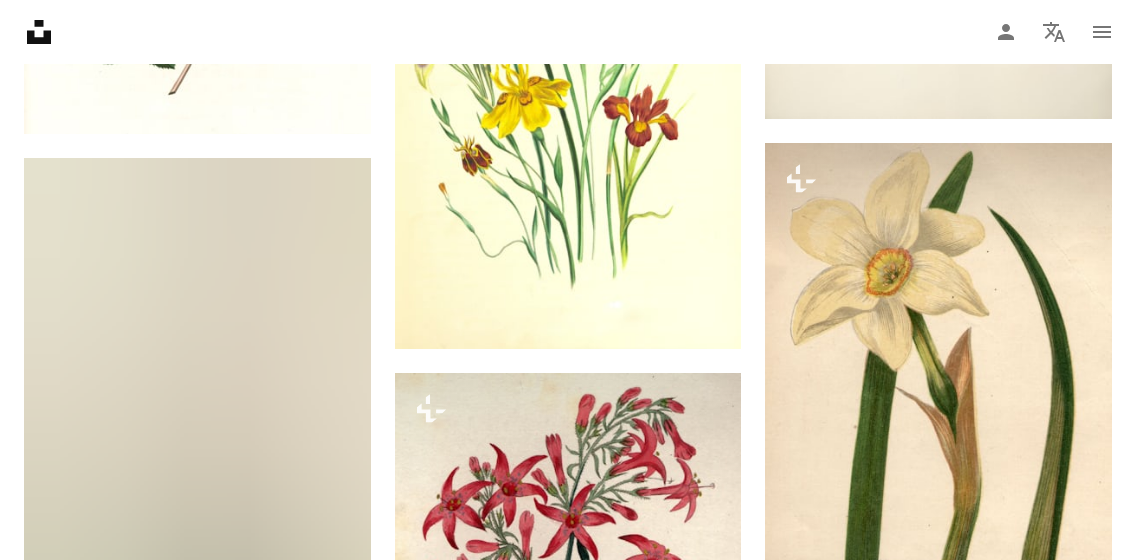 scroll, scrollTop: 19441, scrollLeft: 0, axis: vertical 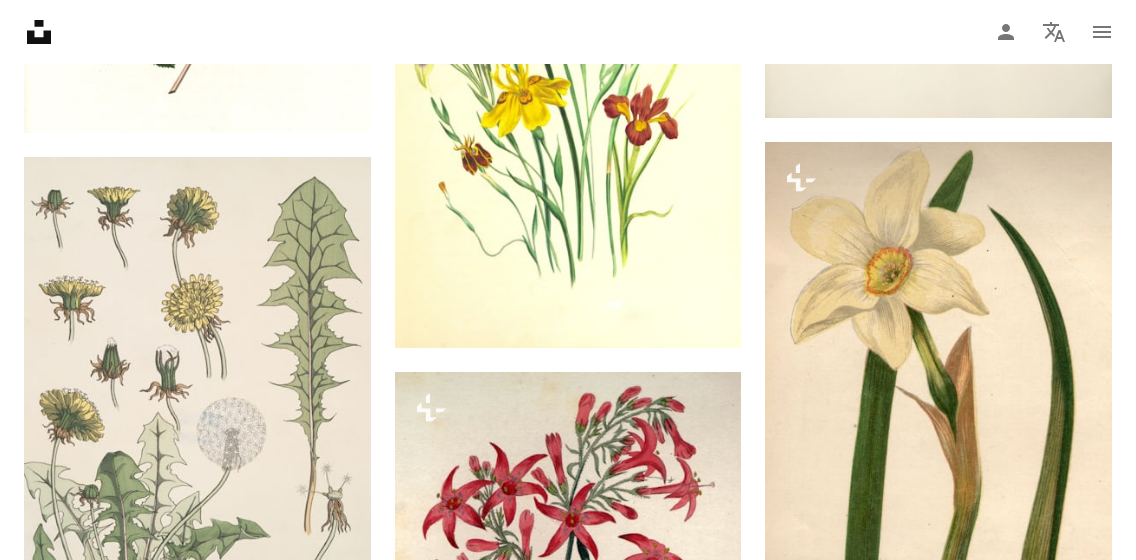 click on "Unsplash logo Página de inicio de Unsplash A photo Pen Tool A compass A stack of folders Download Person Localization icon navigation menu" at bounding box center (568, 32) 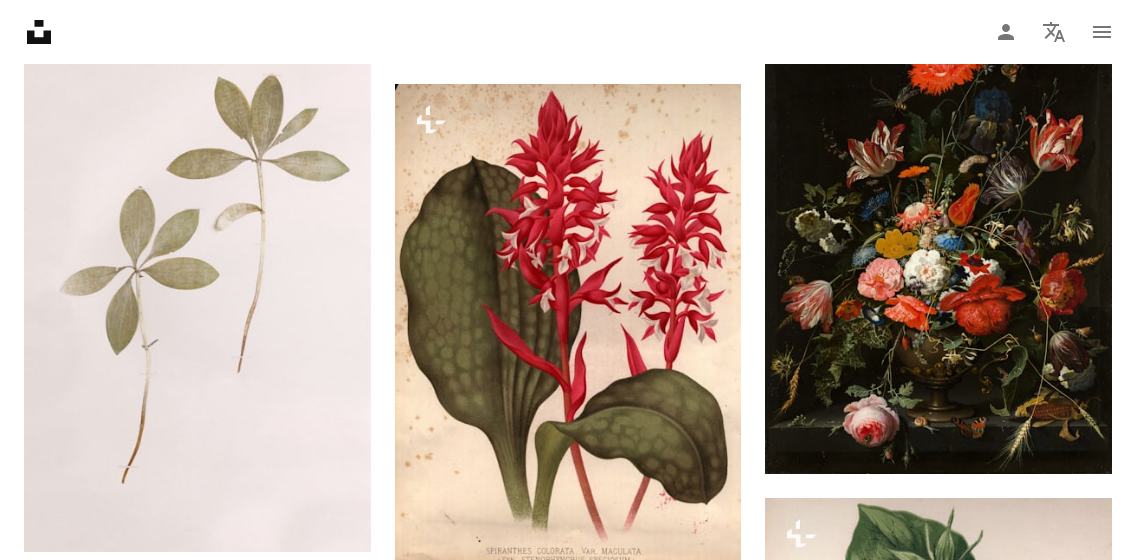 scroll, scrollTop: 26502, scrollLeft: 0, axis: vertical 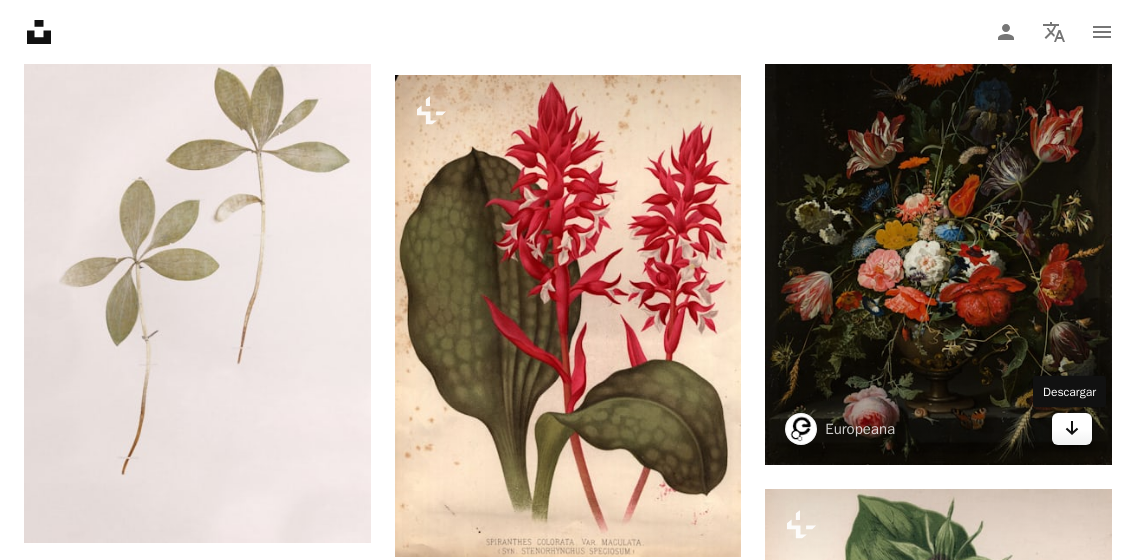 click on "Arrow pointing down" 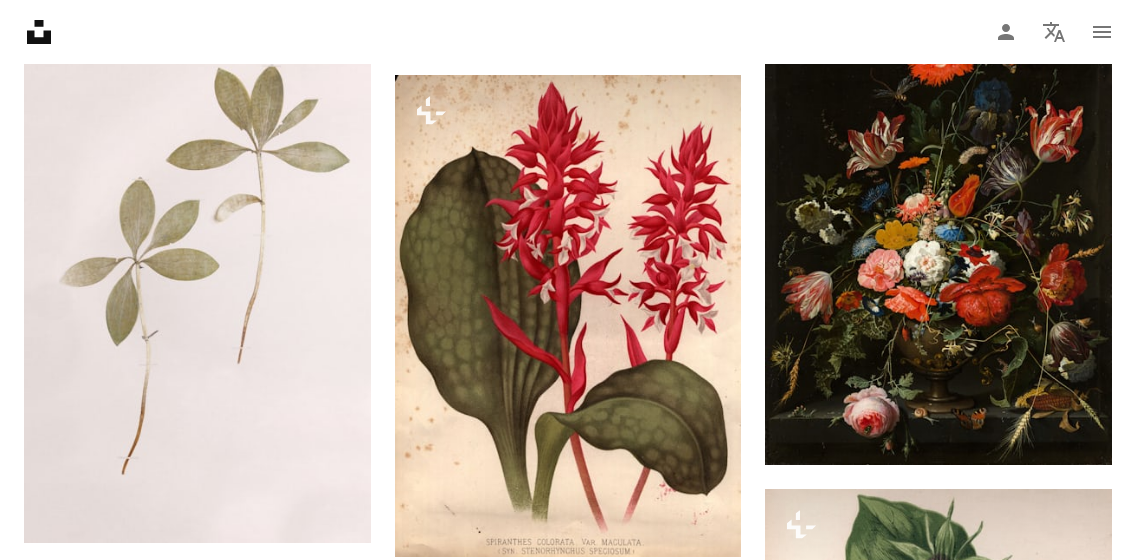 click on "Unsplash logo Página de inicio de Unsplash A photo Pen Tool A compass A stack of folders Download Person Localization icon navigation menu" at bounding box center (568, 32) 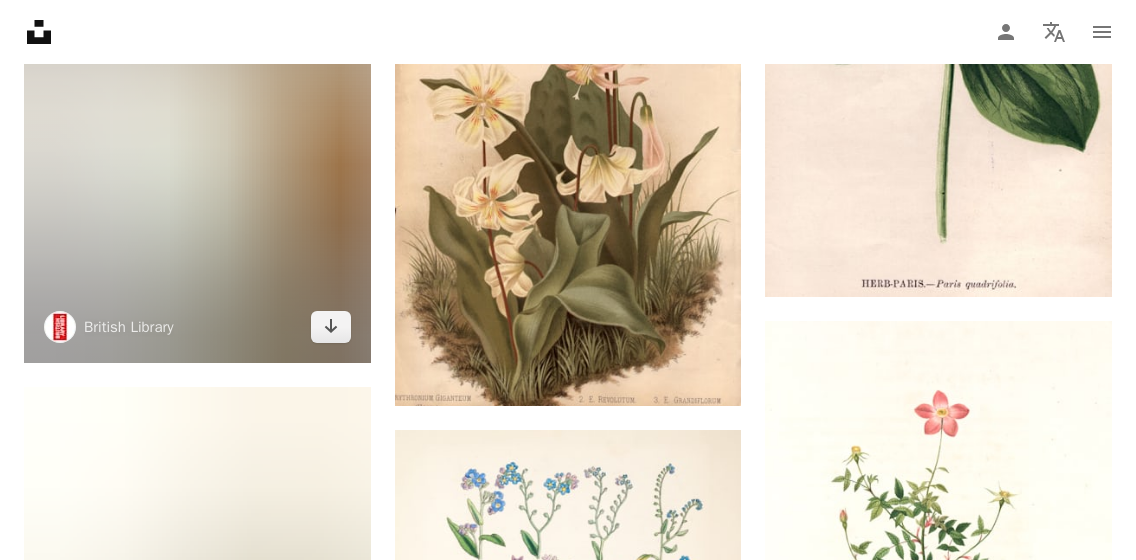 scroll, scrollTop: 27214, scrollLeft: 0, axis: vertical 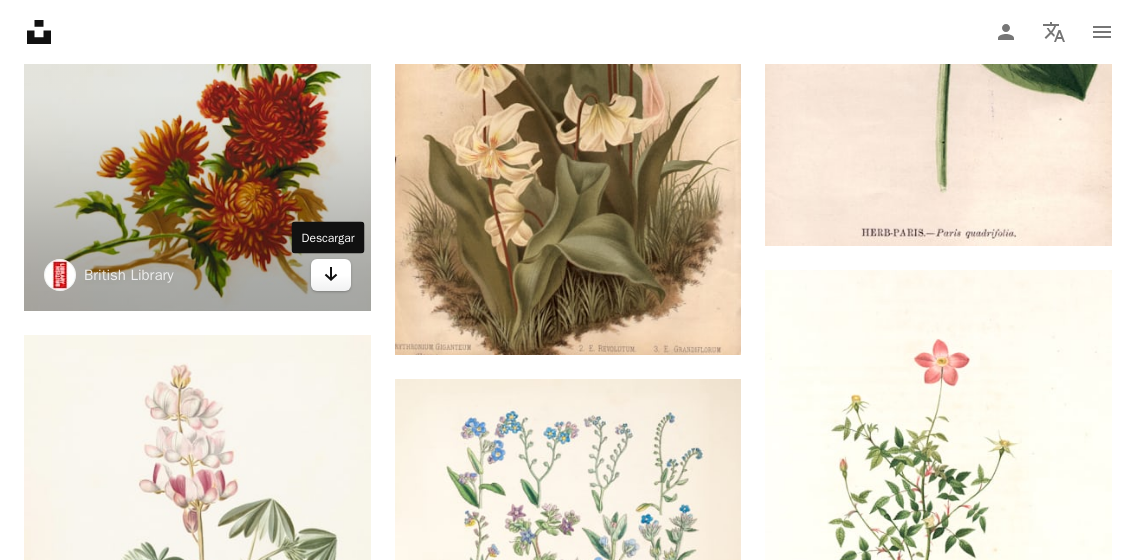 click on "Arrow pointing down" 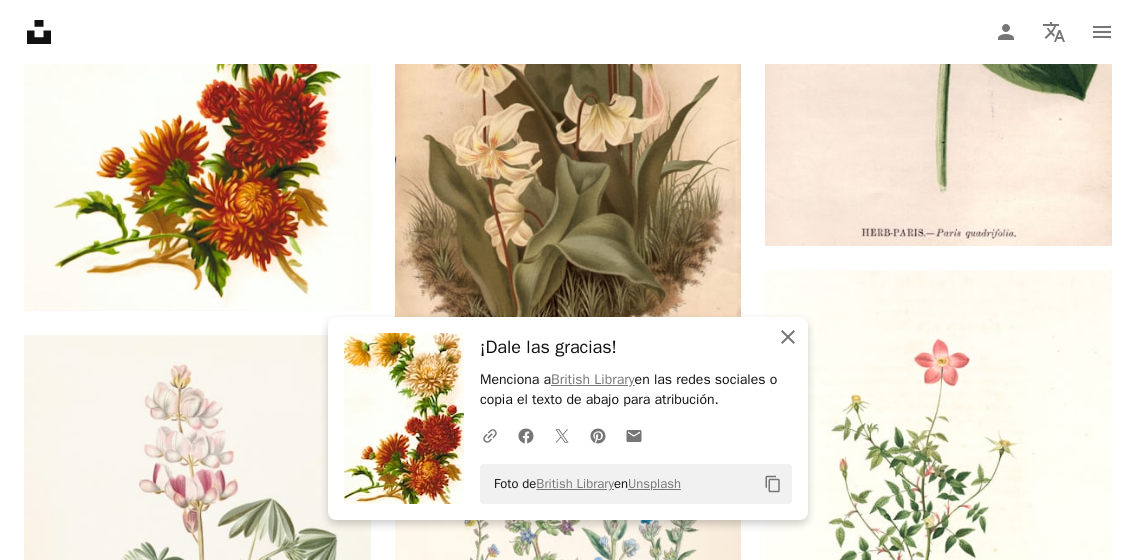 click on "An X shape" 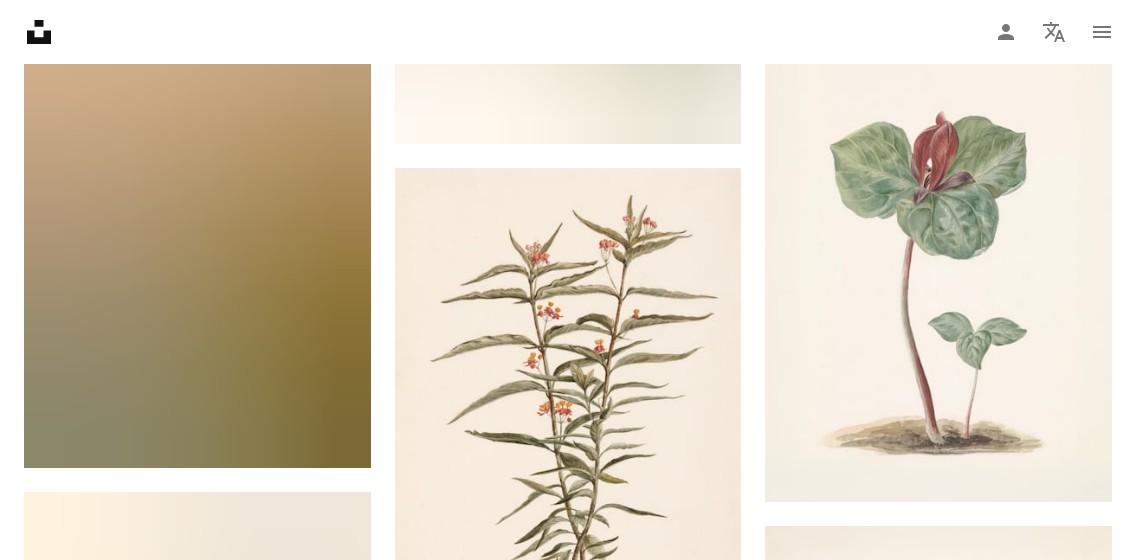 scroll, scrollTop: 29792, scrollLeft: 0, axis: vertical 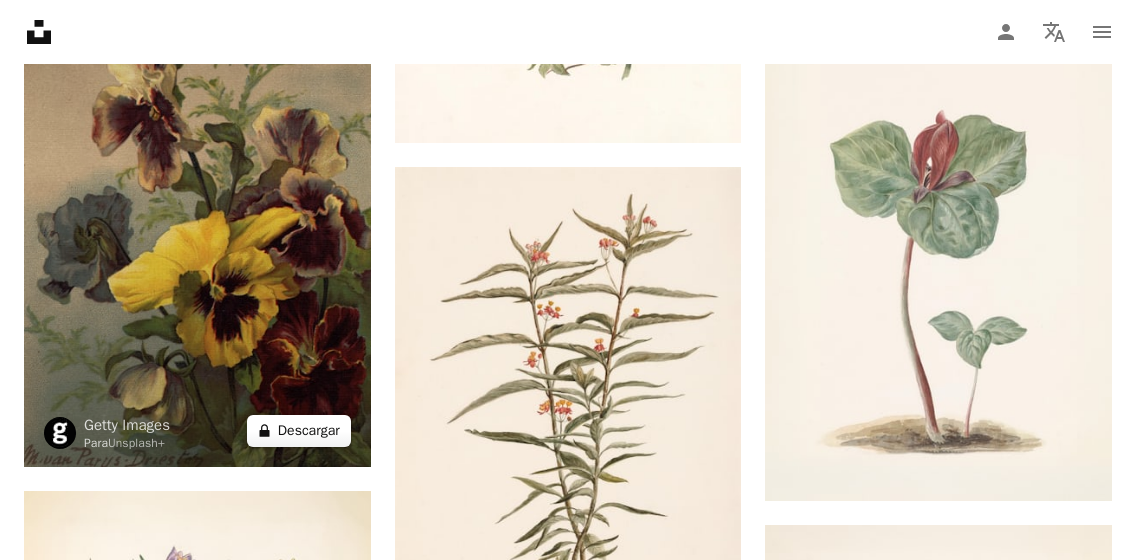 click on "A lock Descargar" at bounding box center (299, 431) 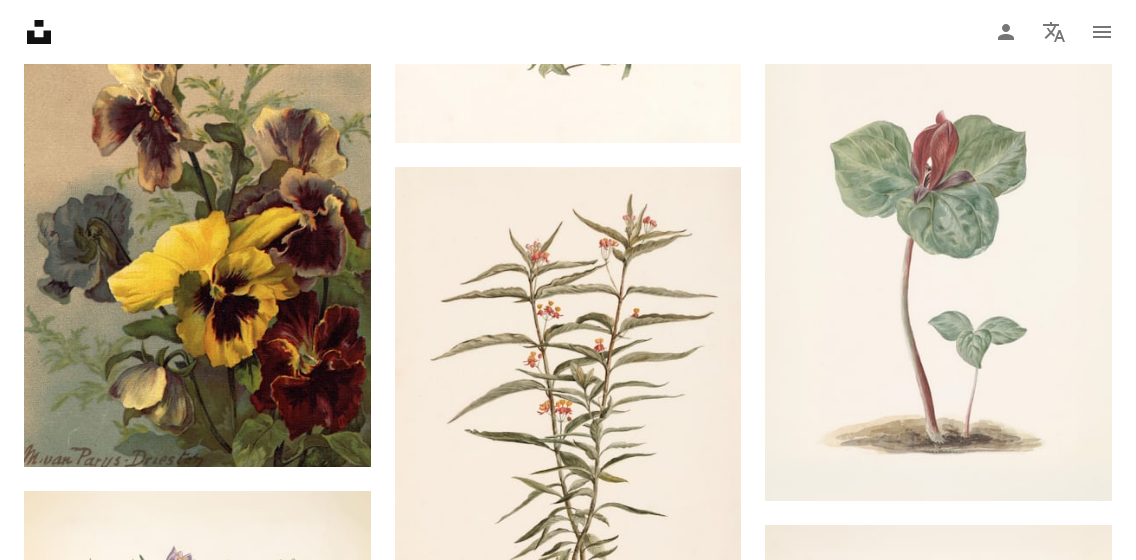 click on "An X shape" at bounding box center [20, 20] 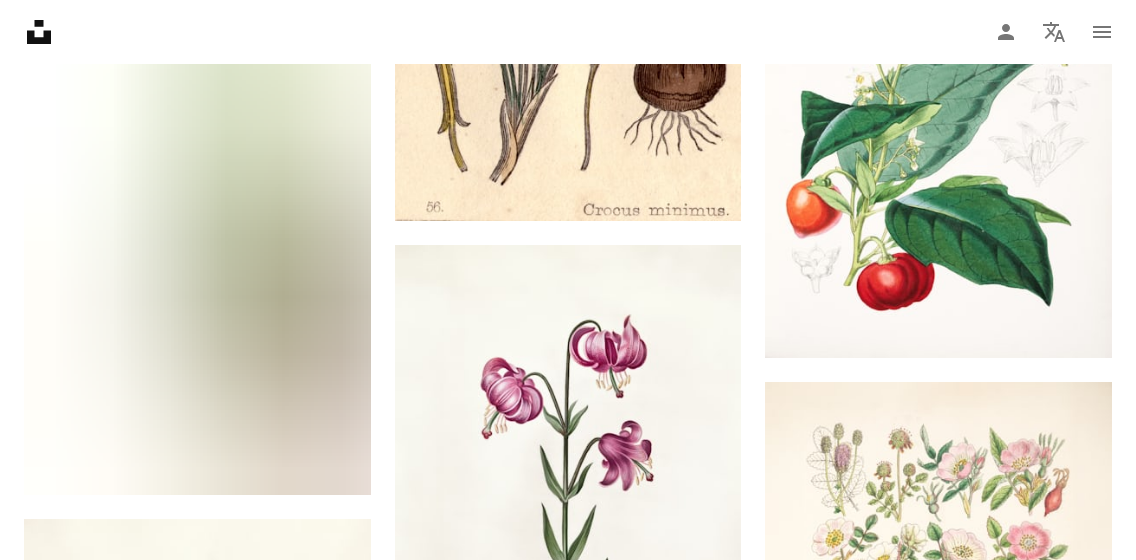 scroll, scrollTop: 39584, scrollLeft: 0, axis: vertical 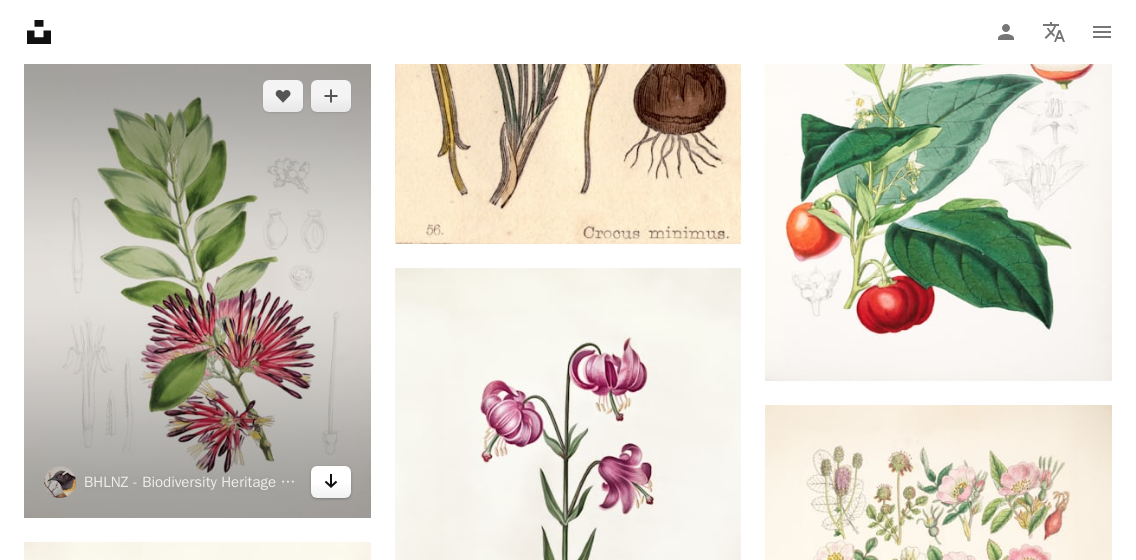click 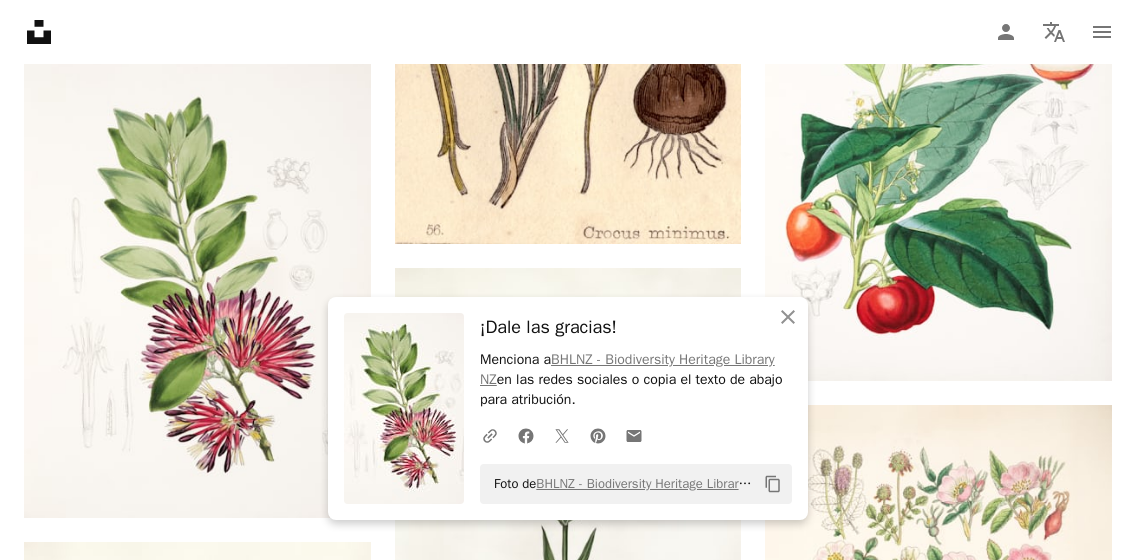 click on "Plus sign for Unsplash+ A heart A plus sign Getty Images Para  Unsplash+ A lock Descargar Plus sign for Unsplash+ A heart A plus sign Getty Images Para  Unsplash+ A lock Descargar Plus sign for Unsplash+ A heart A plus sign Getty Images Para  Unsplash+ A lock Descargar A heart A plus sign The New York Public Library Arrow pointing down A heart A plus sign The Cleveland Museum of Art Arrow pointing down A heart A plus sign The New York Public Library Arrow pointing down A heart A plus sign Boston Public Library Arrow pointing down A heart A plus sign Museum of New Zealand Te Papa Tongarewa Arrow pointing down A heart A plus sign The New York Public Library Arrow pointing down A heart A plus sign The New York Public Library Arrow pointing down –– ––– –––  –– ––– –  ––– –––  ––––  –   – –– –––  – – ––– –– –– –––– –– Squarespace: get projects, get paid Get Started A heart A plus sign The New York Public Library A heart" at bounding box center [568, -18070] 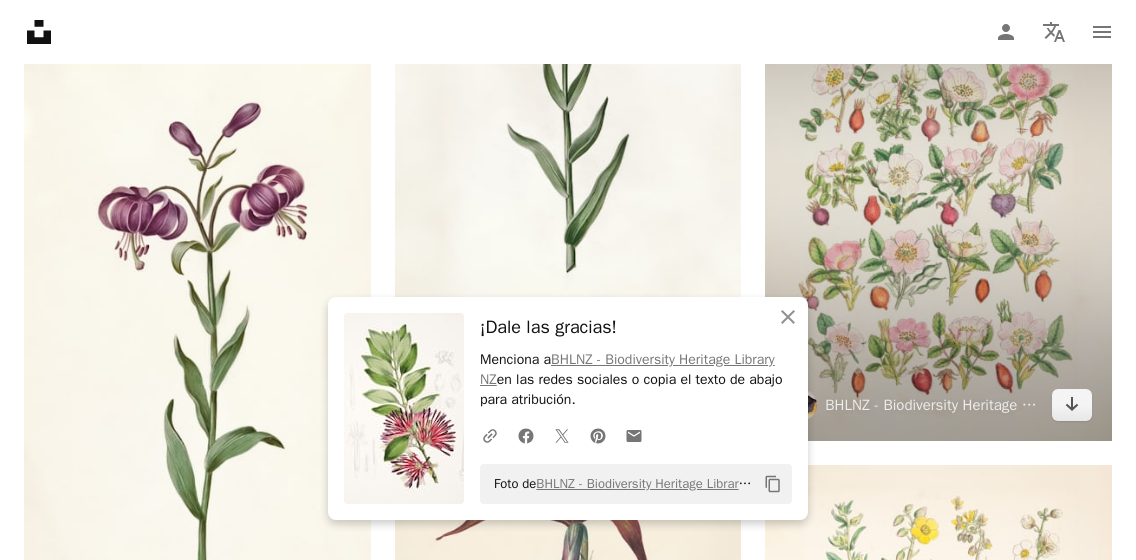 scroll, scrollTop: 40110, scrollLeft: 0, axis: vertical 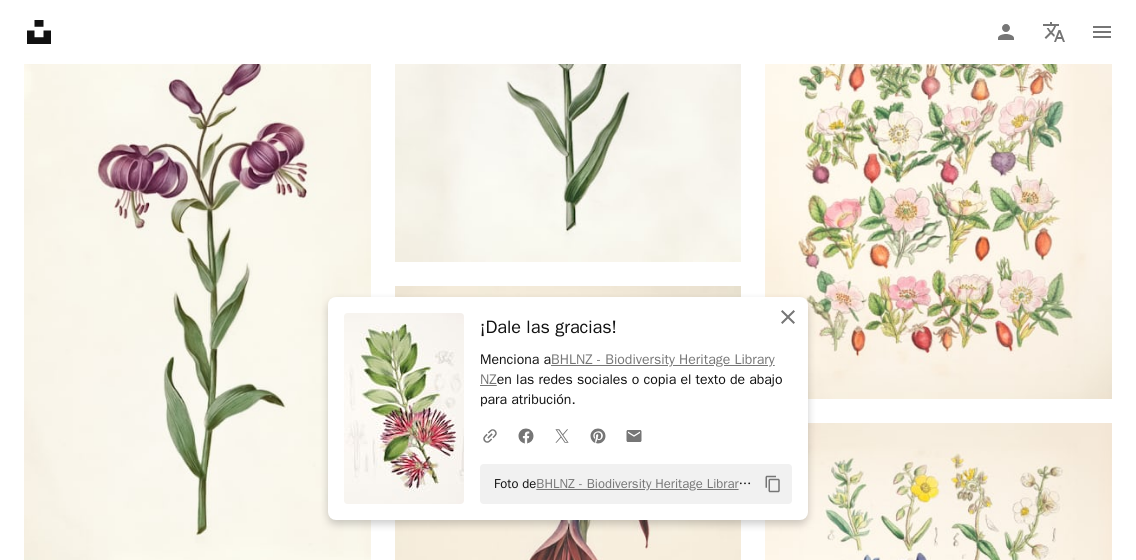 click on "An X shape Cerrar" at bounding box center [788, 317] 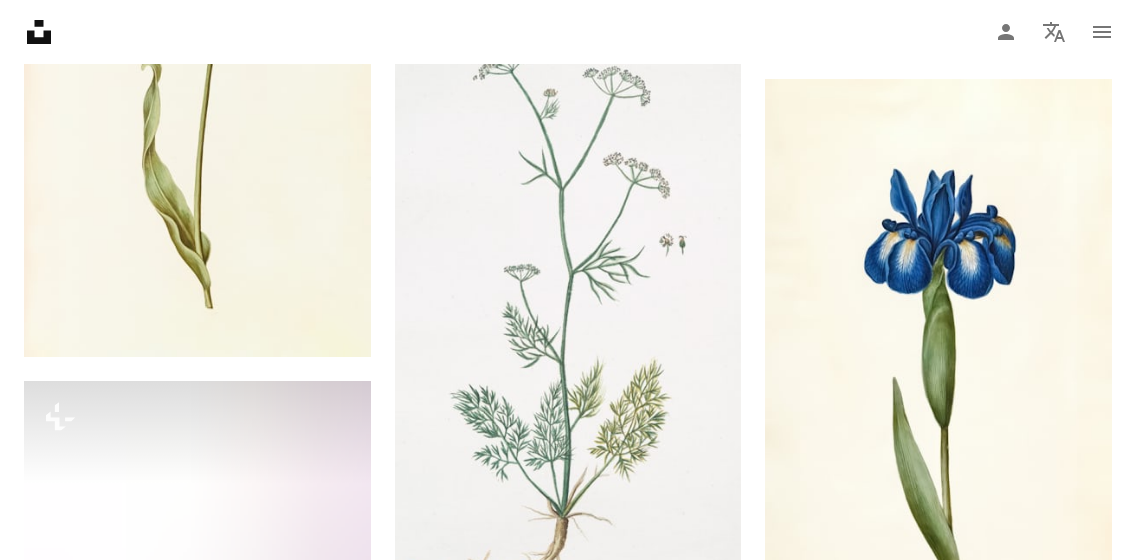 scroll, scrollTop: 47621, scrollLeft: 0, axis: vertical 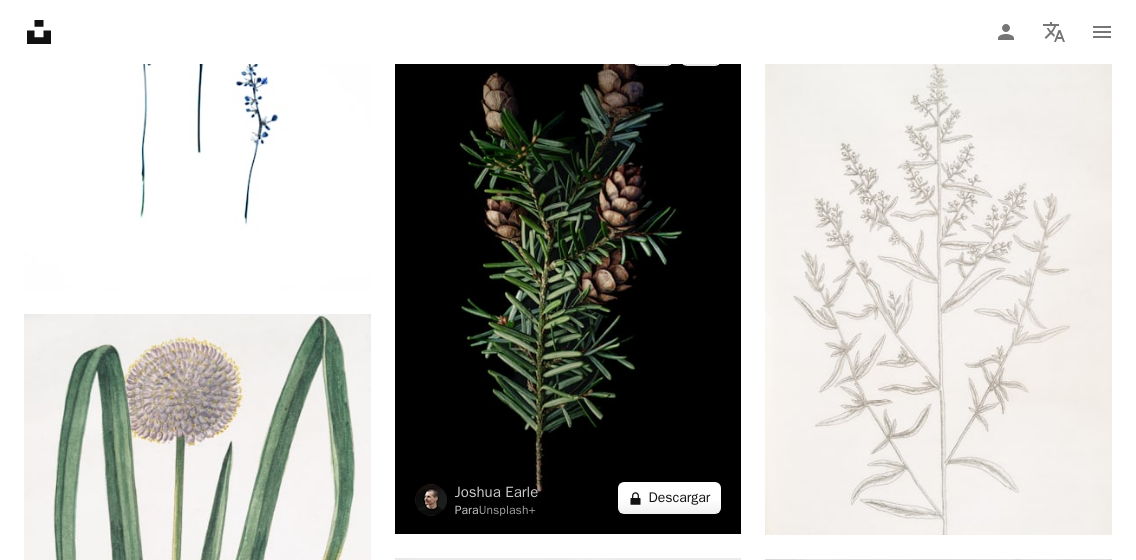 click on "A lock Descargar" at bounding box center (670, 498) 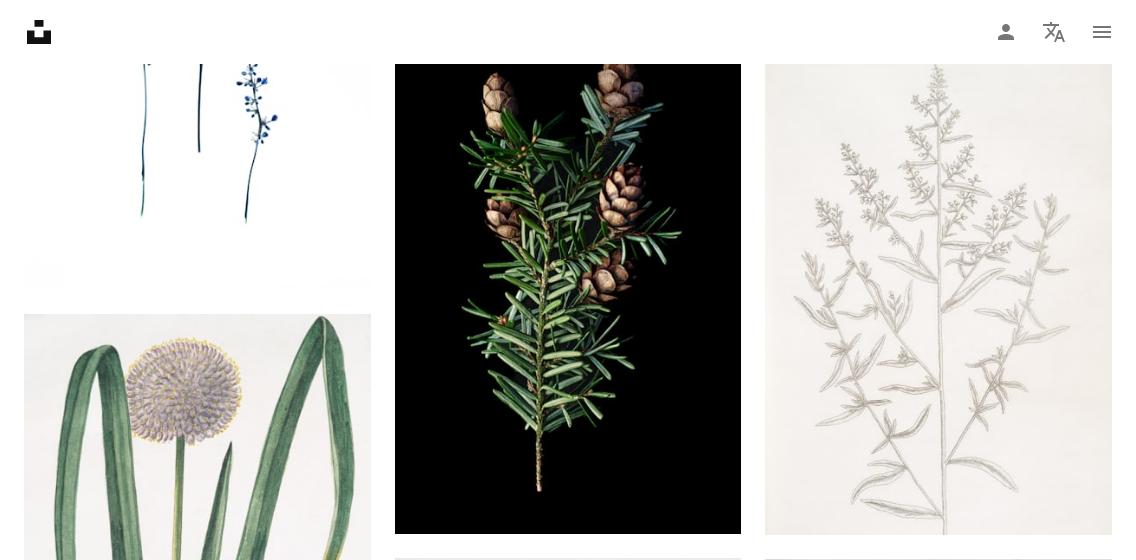 click on "An X shape" at bounding box center [20, 20] 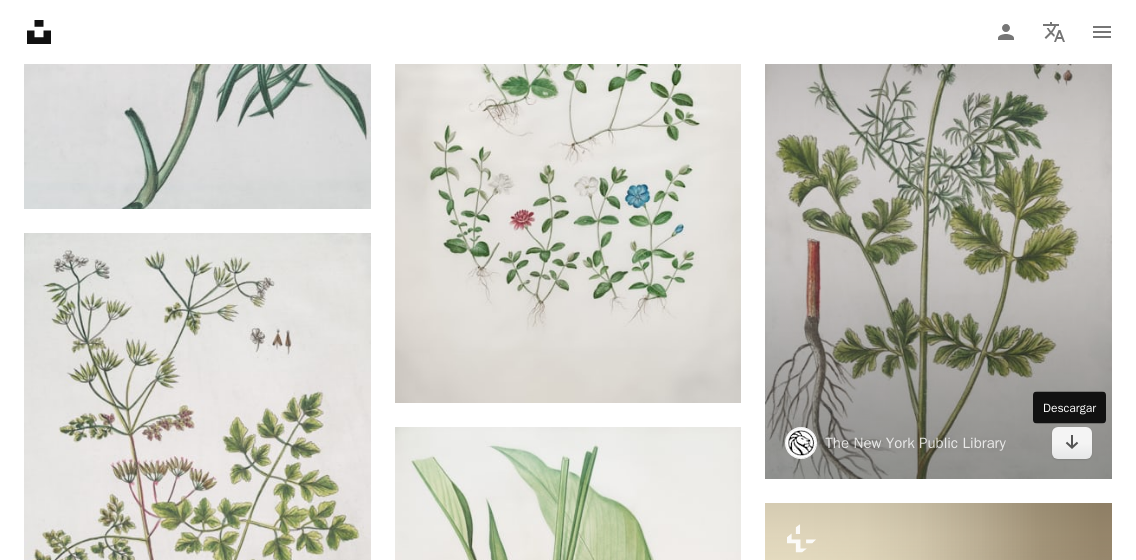 scroll, scrollTop: 48863, scrollLeft: 0, axis: vertical 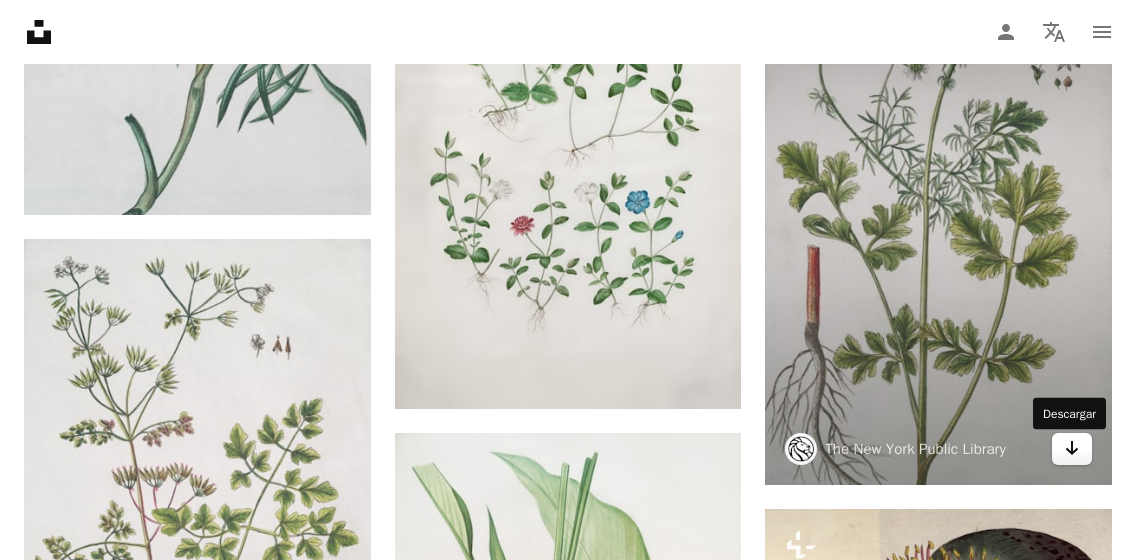 click 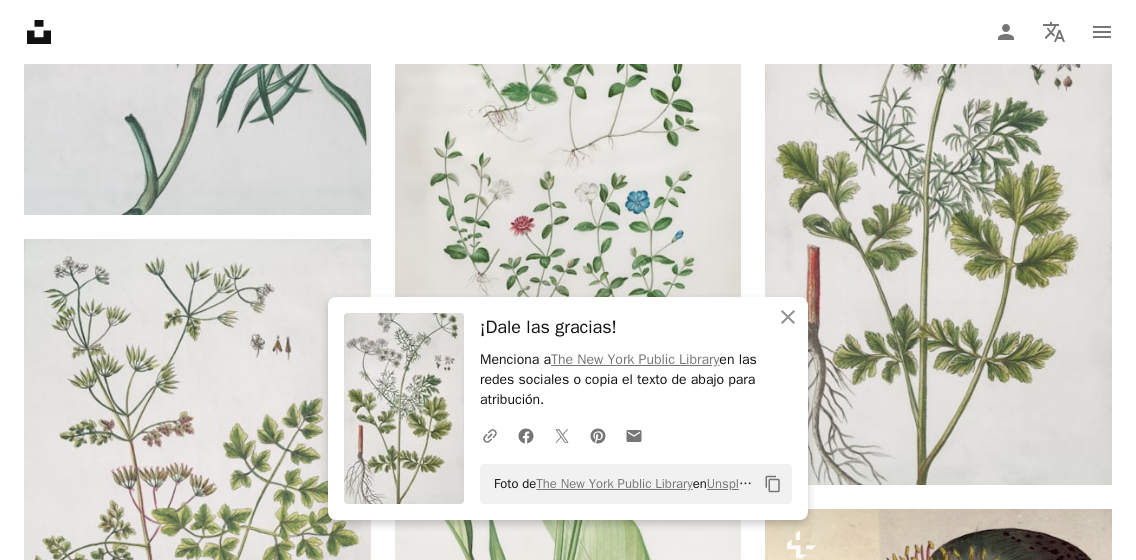 click on "Unsplash logo Página de inicio de Unsplash A photo Pen Tool A compass A stack of folders Download Person Localization icon navigation menu" at bounding box center [568, 32] 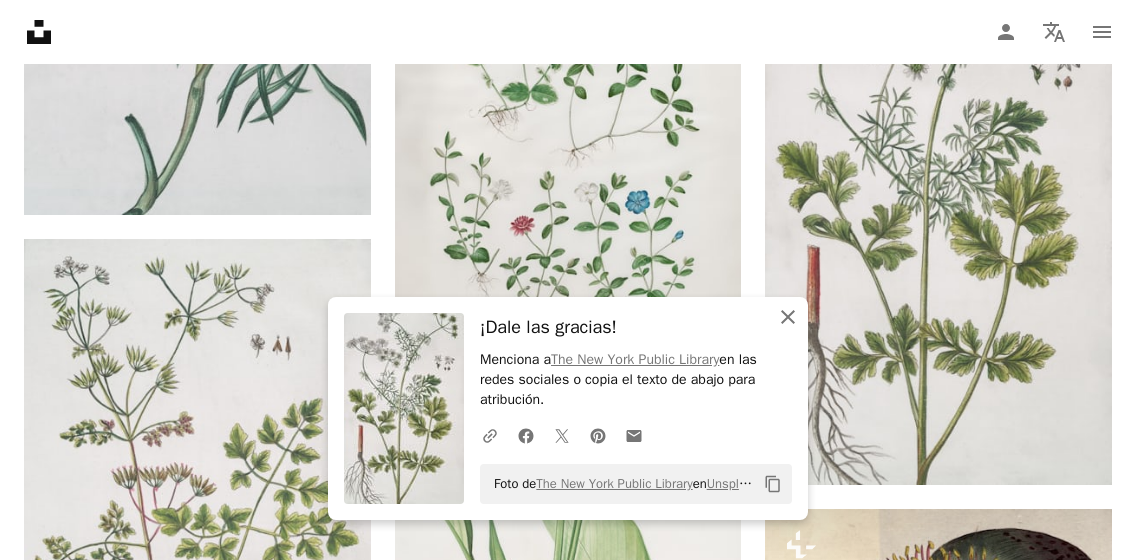 click on "An X shape" 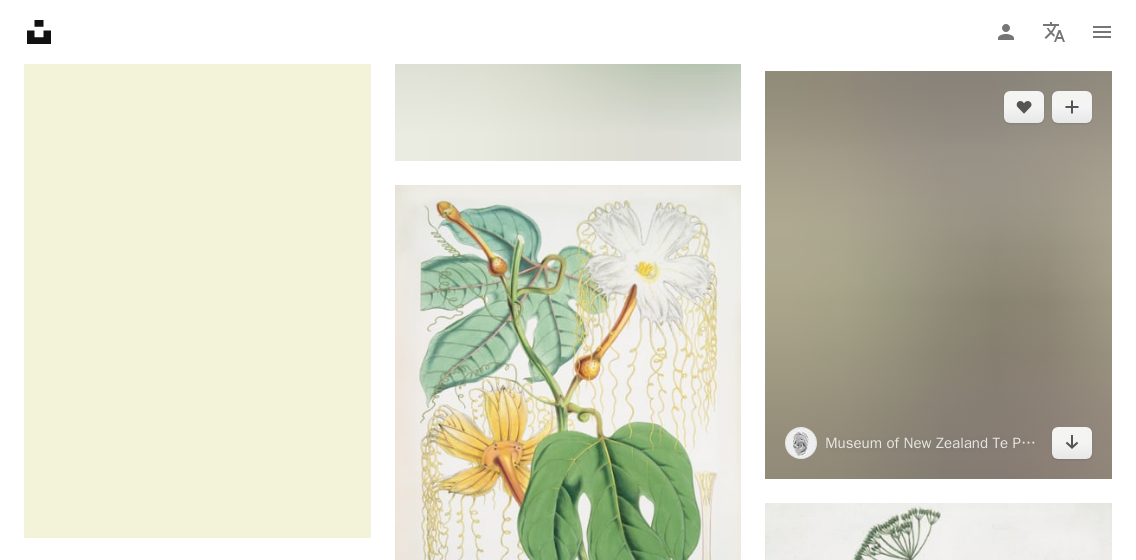 scroll, scrollTop: 56906, scrollLeft: 0, axis: vertical 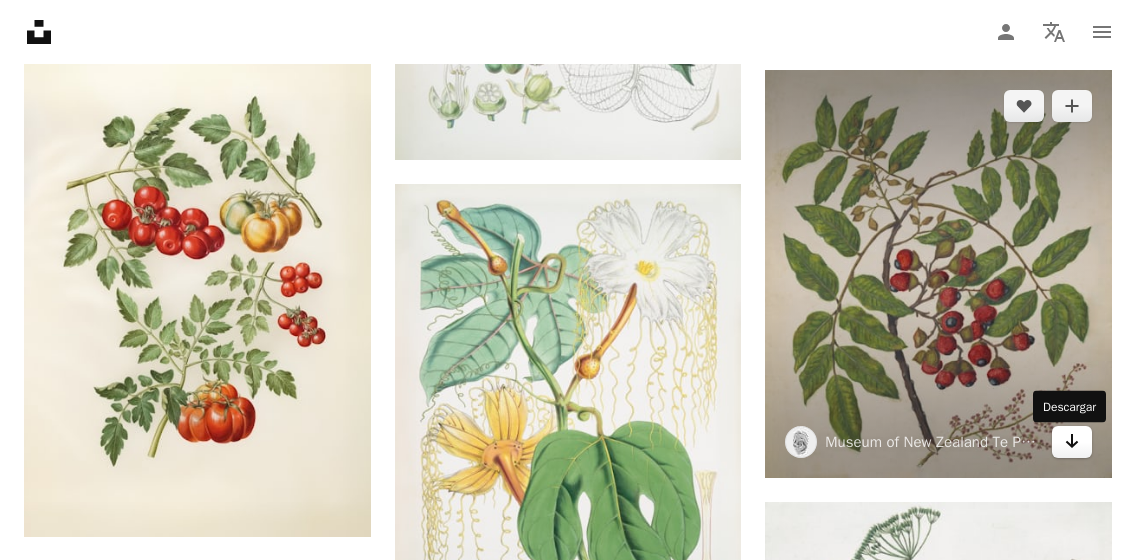click on "Arrow pointing down" 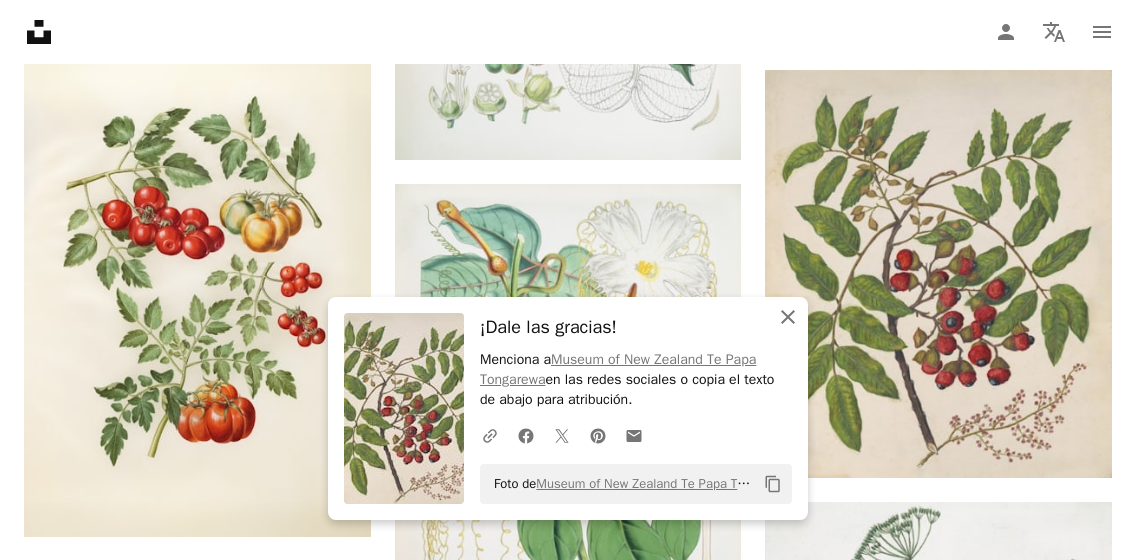 click on "An X shape" 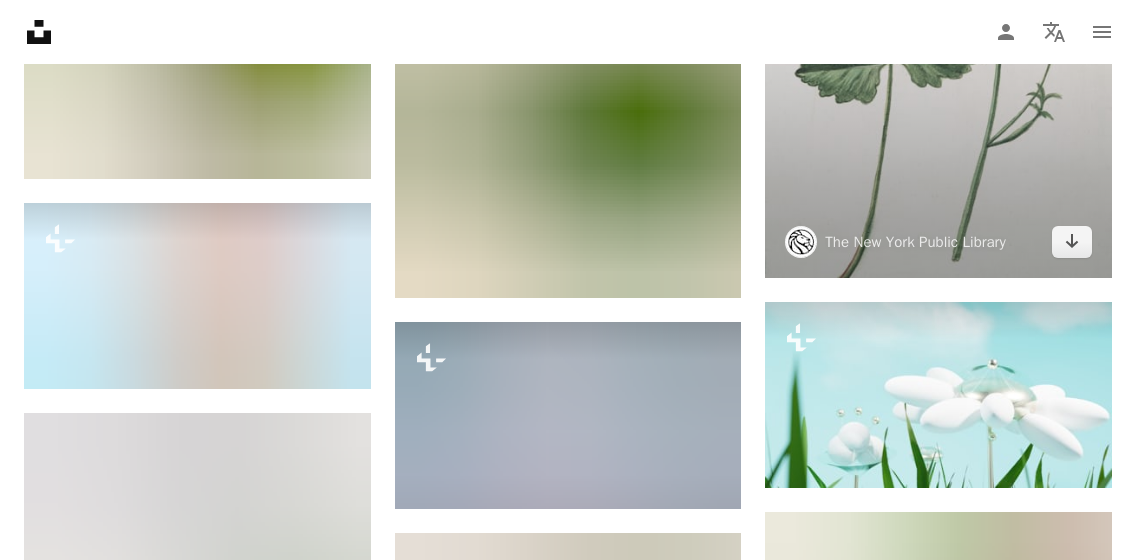 scroll, scrollTop: 57750, scrollLeft: 0, axis: vertical 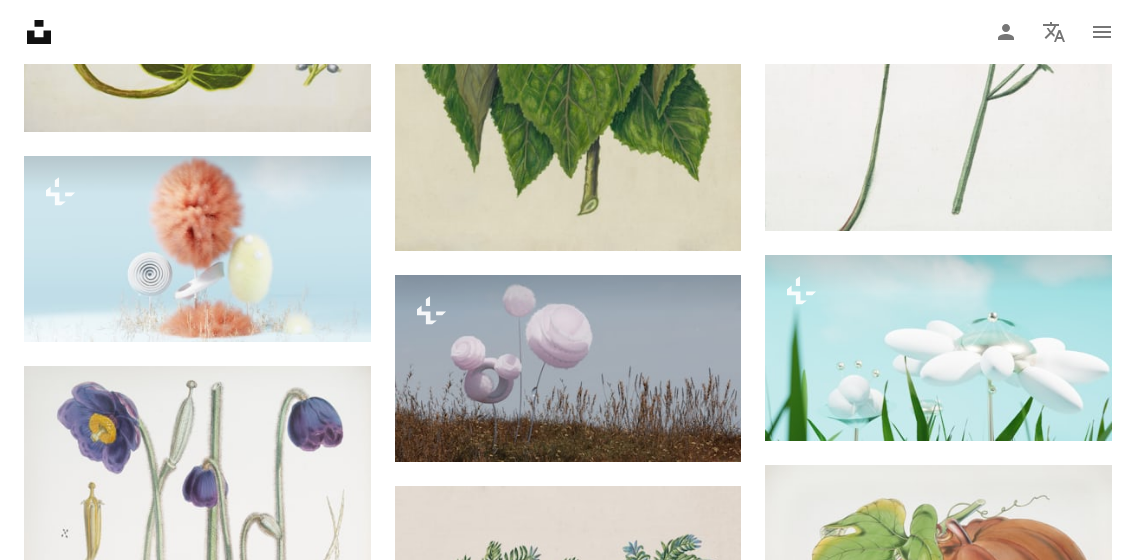 click on "Unsplash logo Página de inicio de Unsplash A photo Pen Tool A compass A stack of folders Download Person Localization icon navigation menu" at bounding box center (568, 32) 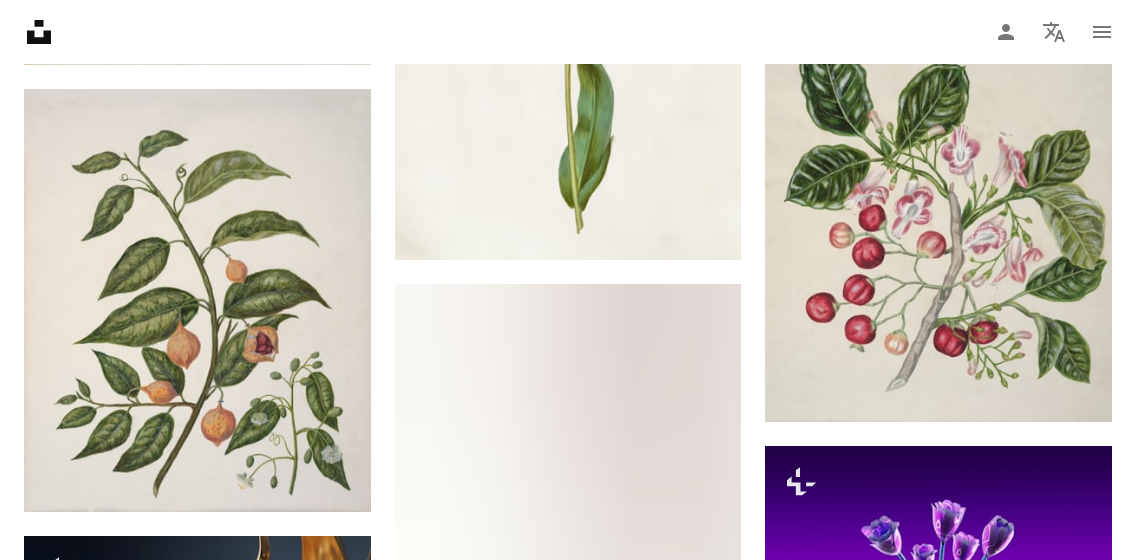 scroll, scrollTop: 61948, scrollLeft: 0, axis: vertical 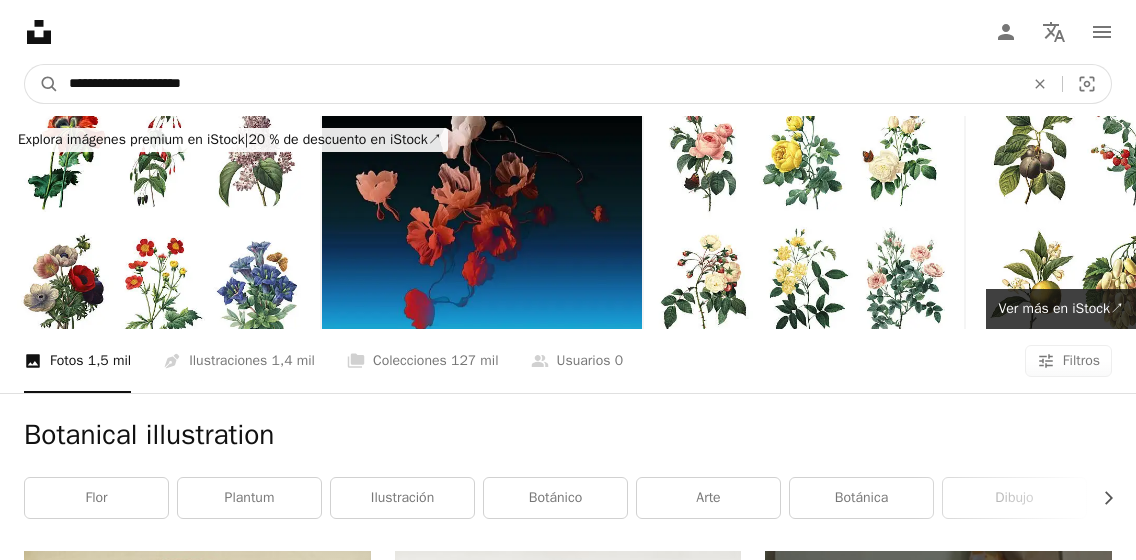 click on "**********" at bounding box center (538, 84) 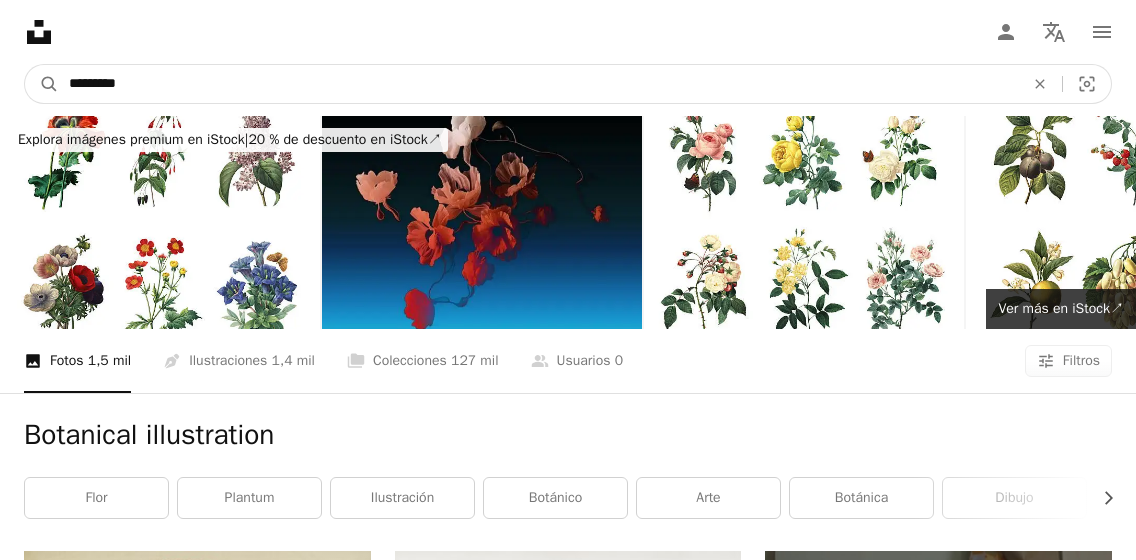 type on "*********" 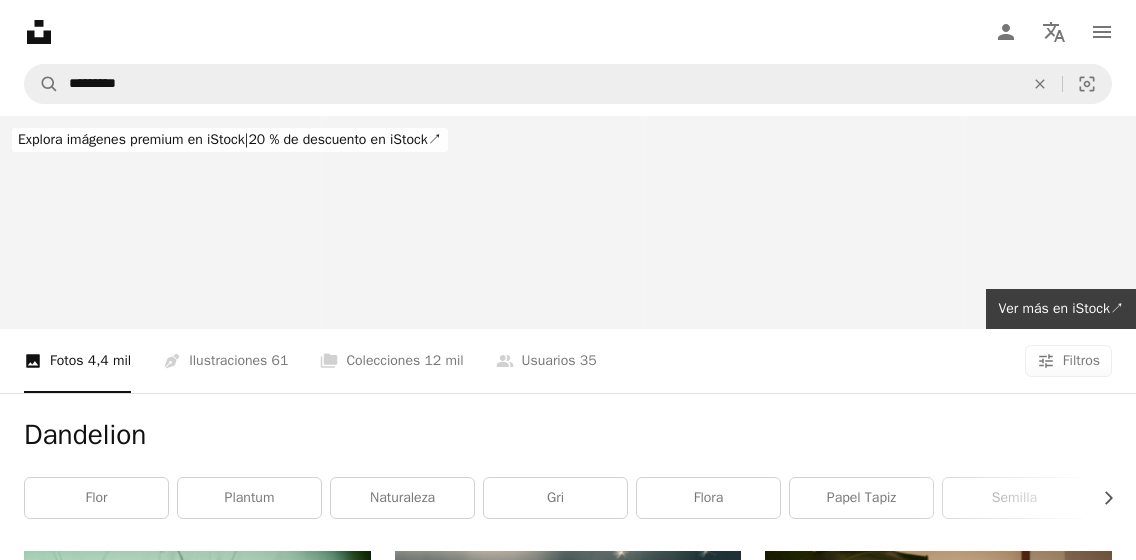 scroll, scrollTop: 309, scrollLeft: 0, axis: vertical 